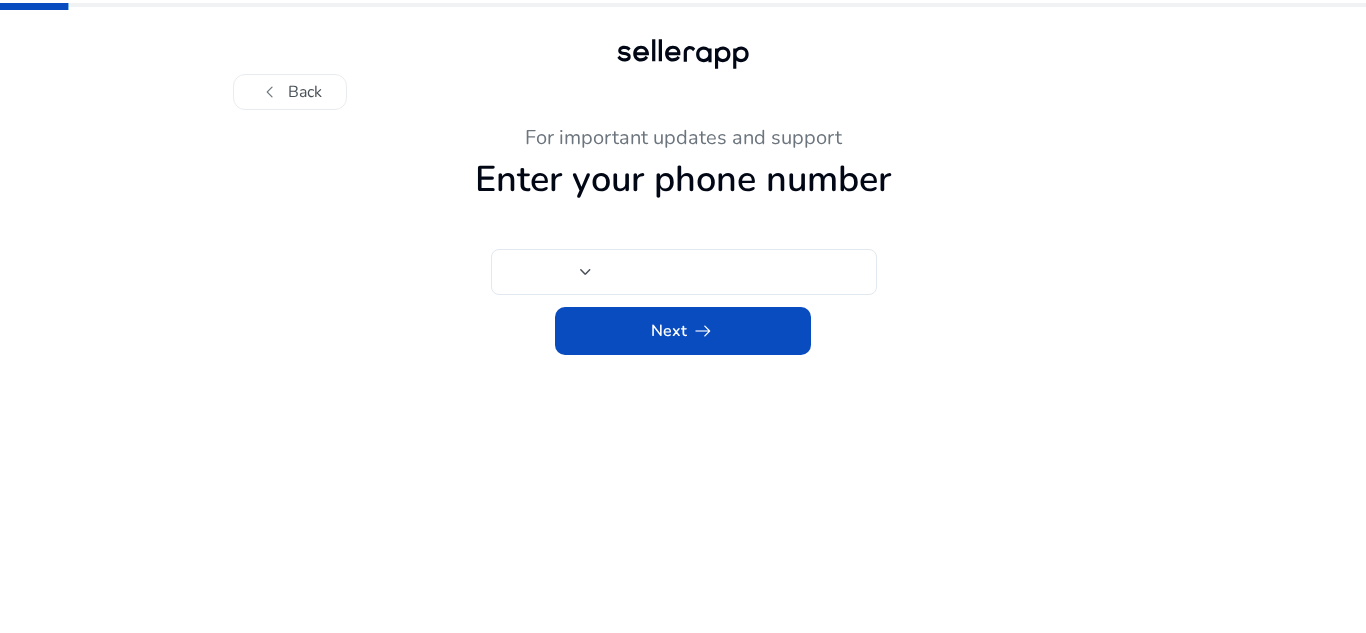 type on "***" 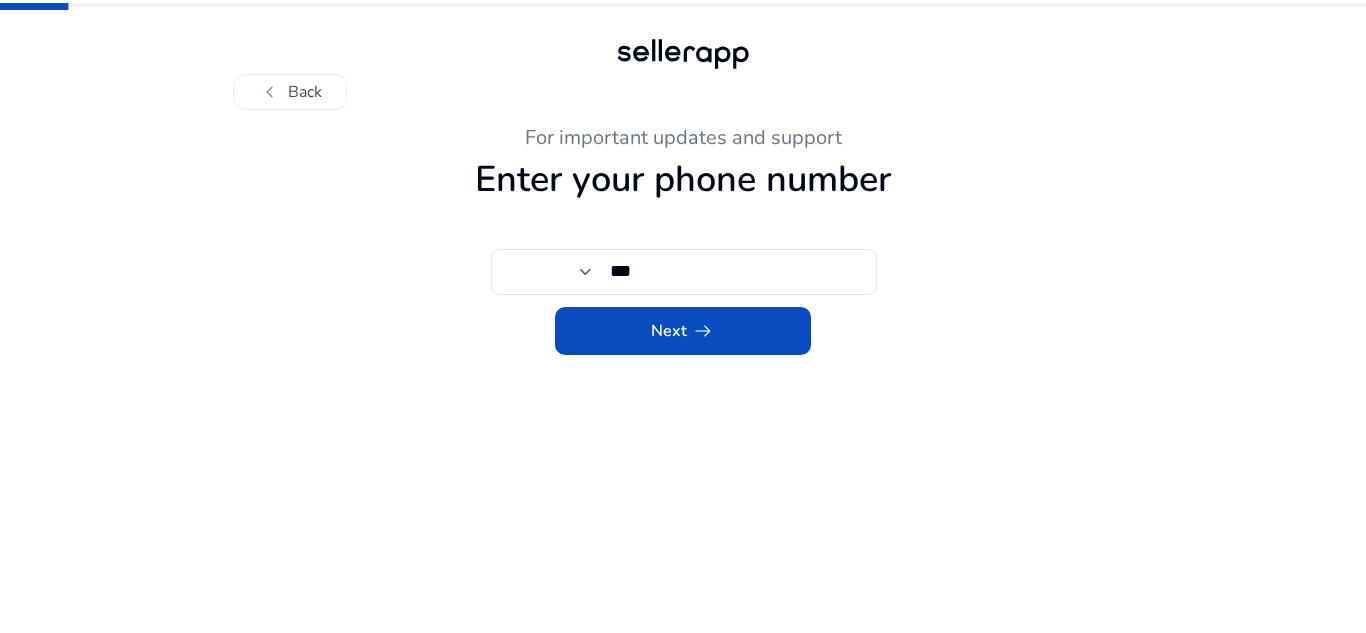 scroll, scrollTop: 0, scrollLeft: 0, axis: both 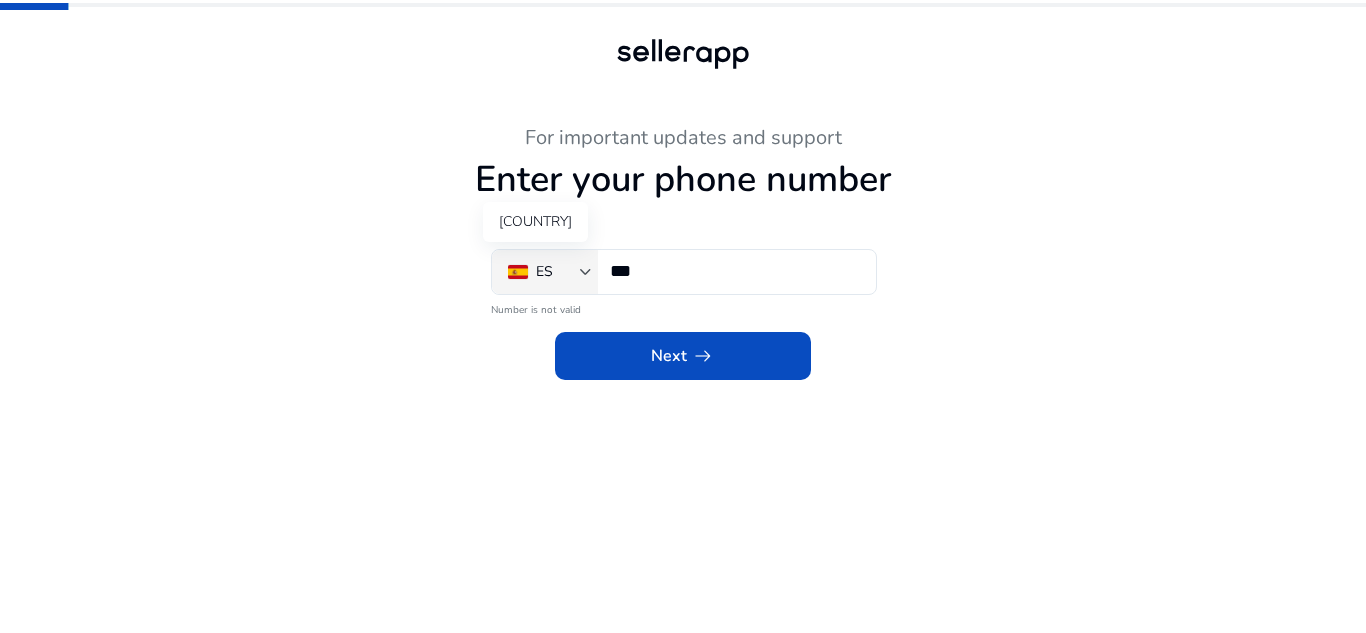 click on "ES" 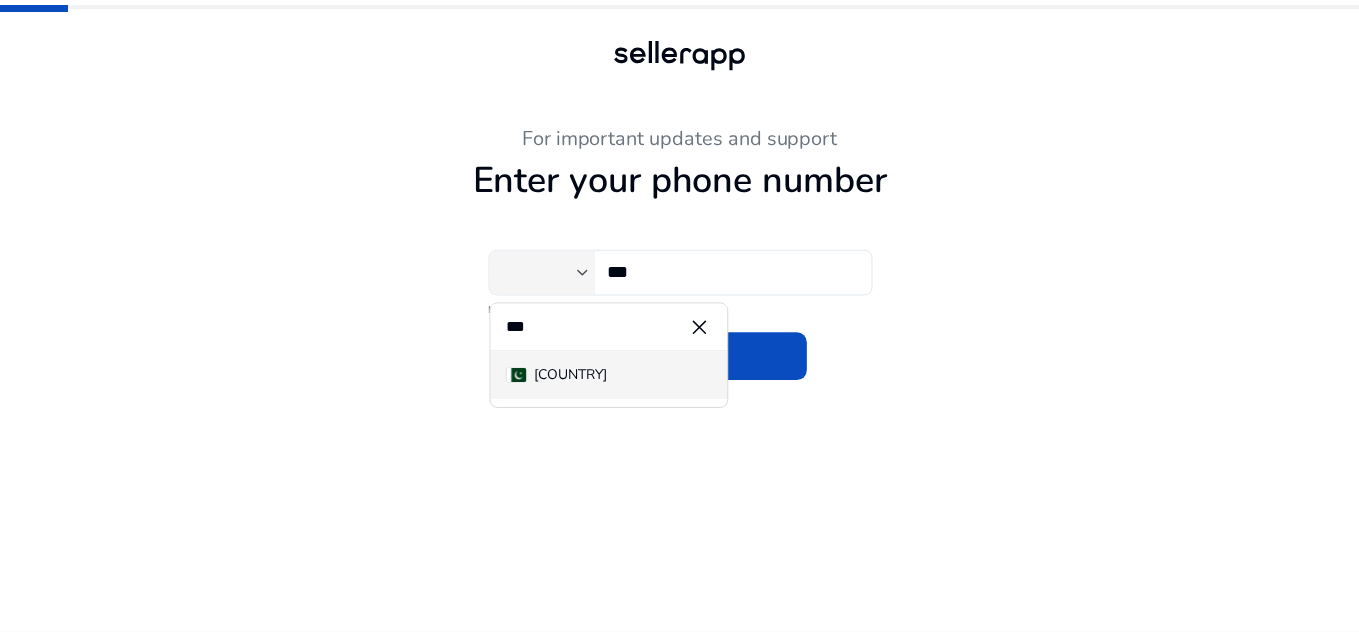 scroll, scrollTop: 0, scrollLeft: 0, axis: both 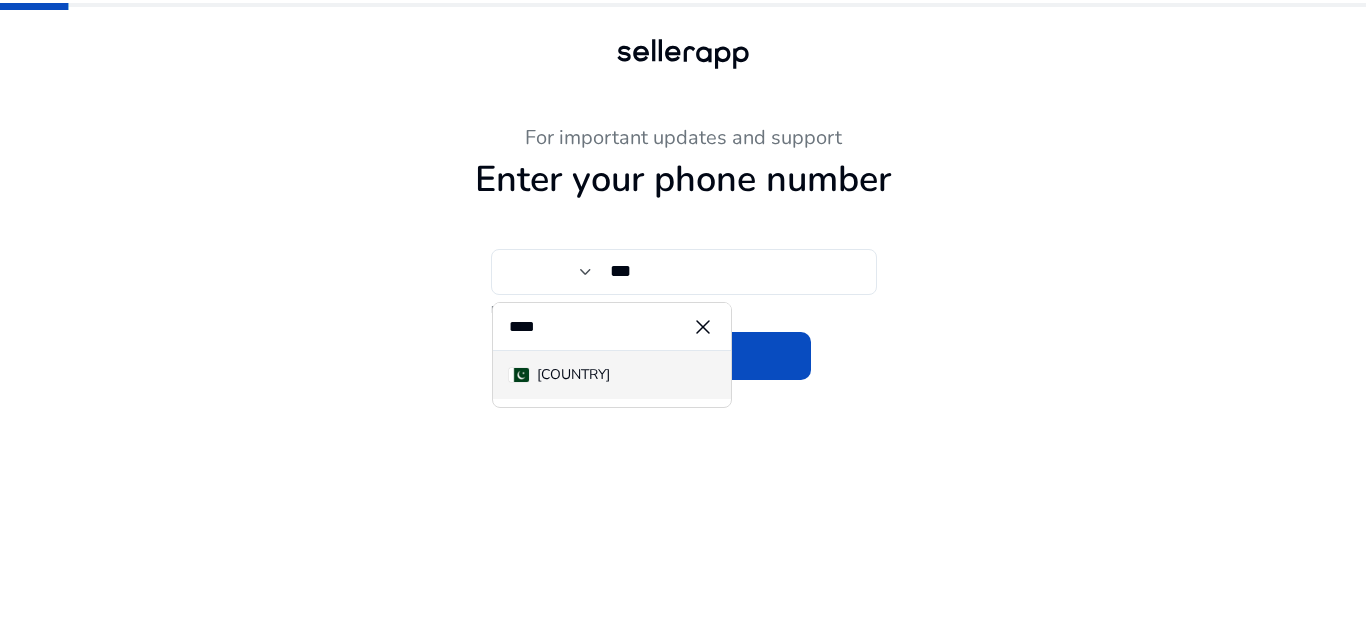 type on "****" 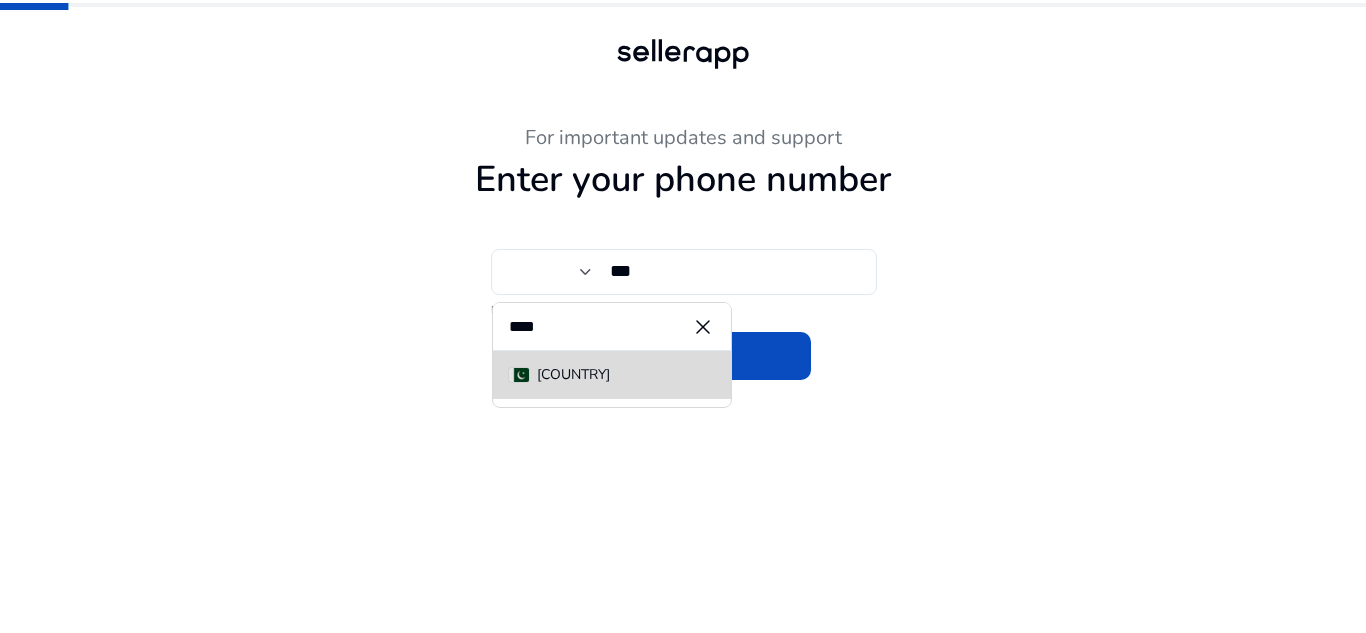 click on "[COUNTRY]" at bounding box center [573, 375] 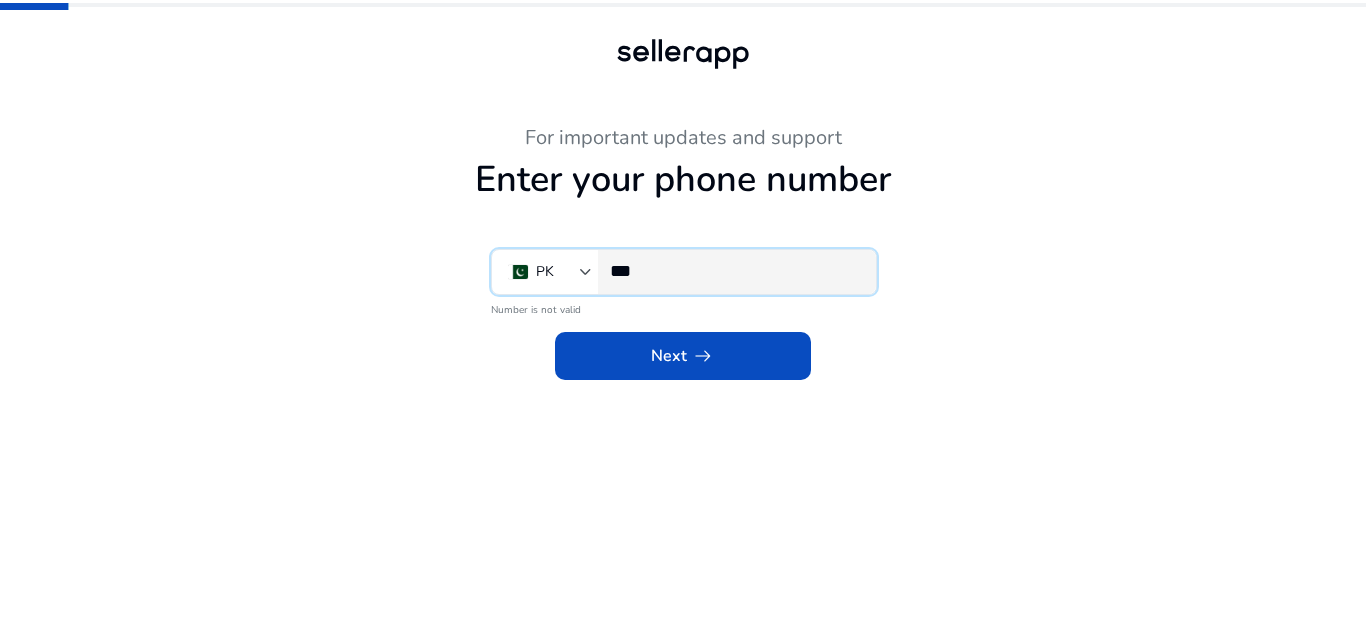 click on "***" at bounding box center (735, 271) 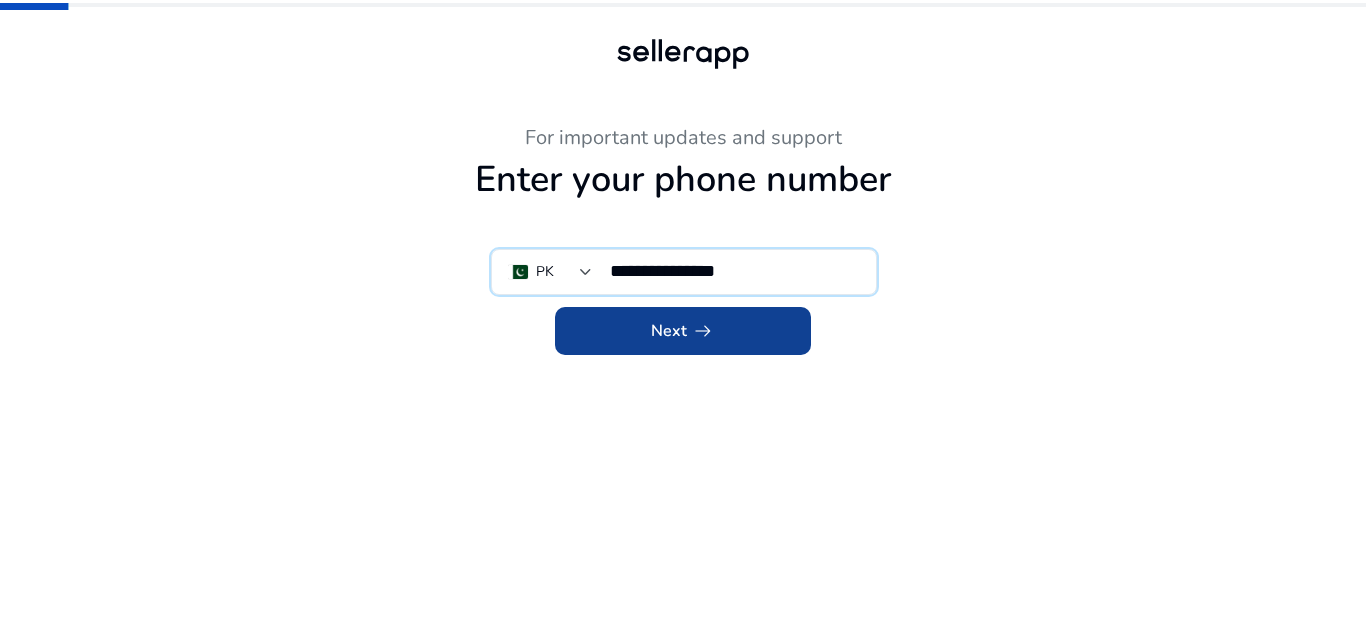 type on "**********" 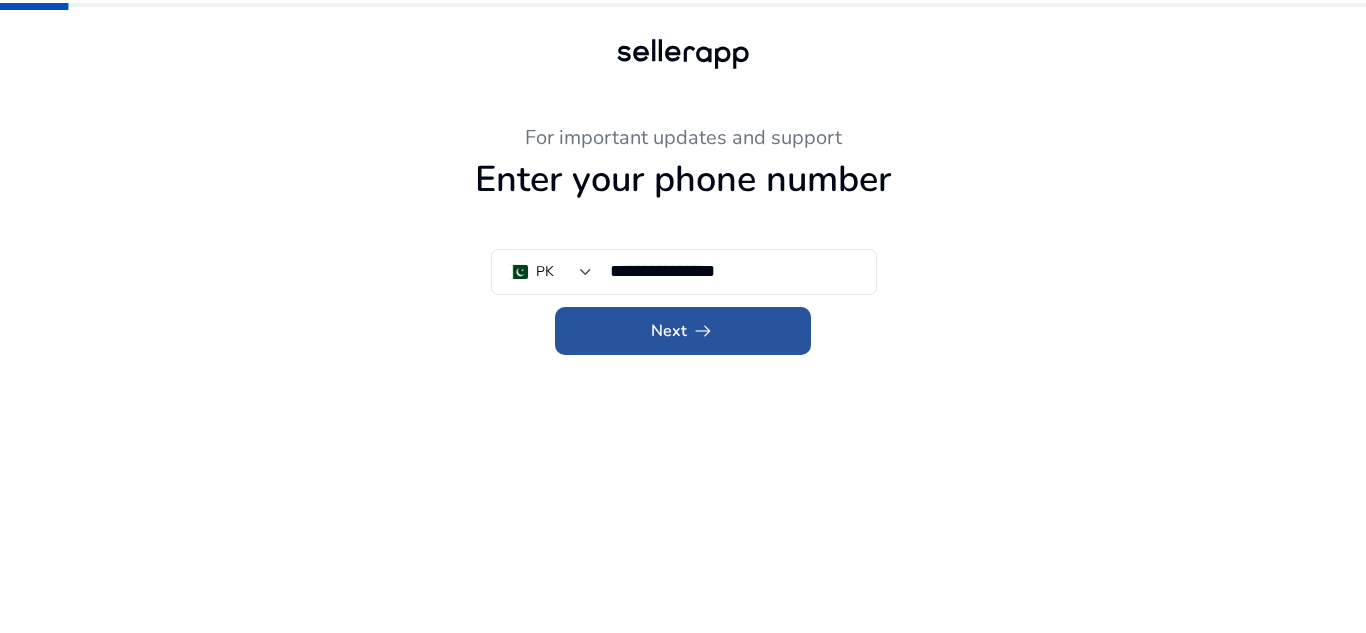 click 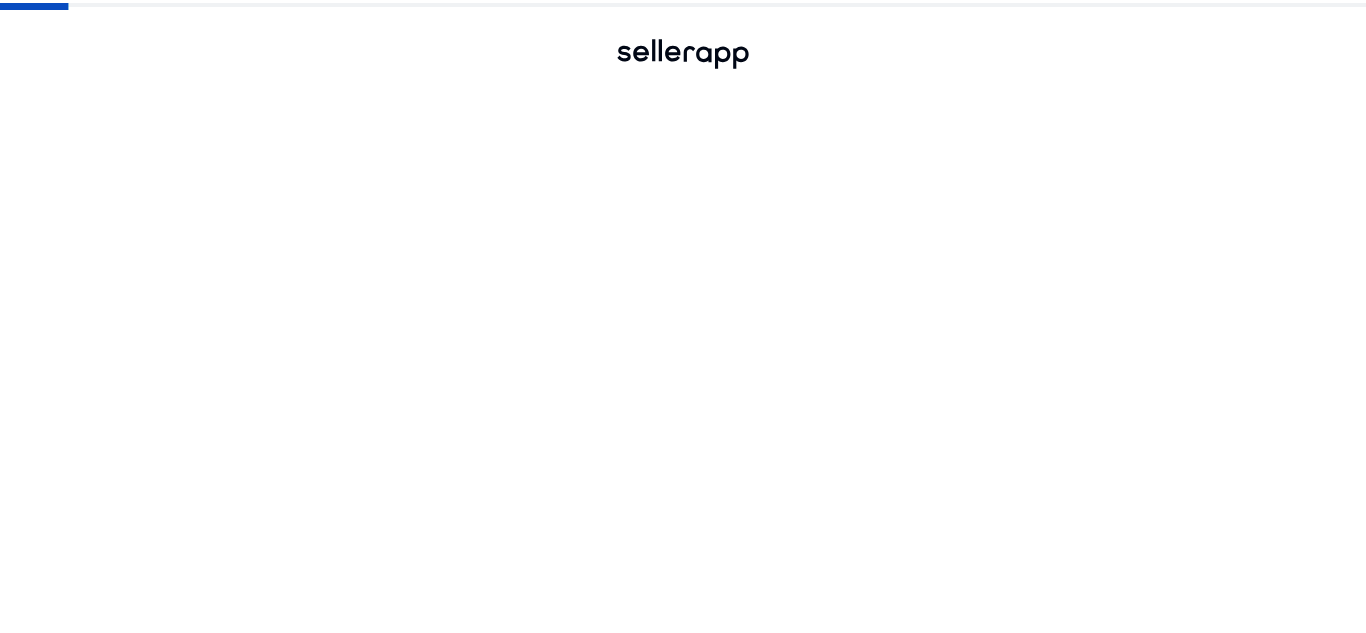 click 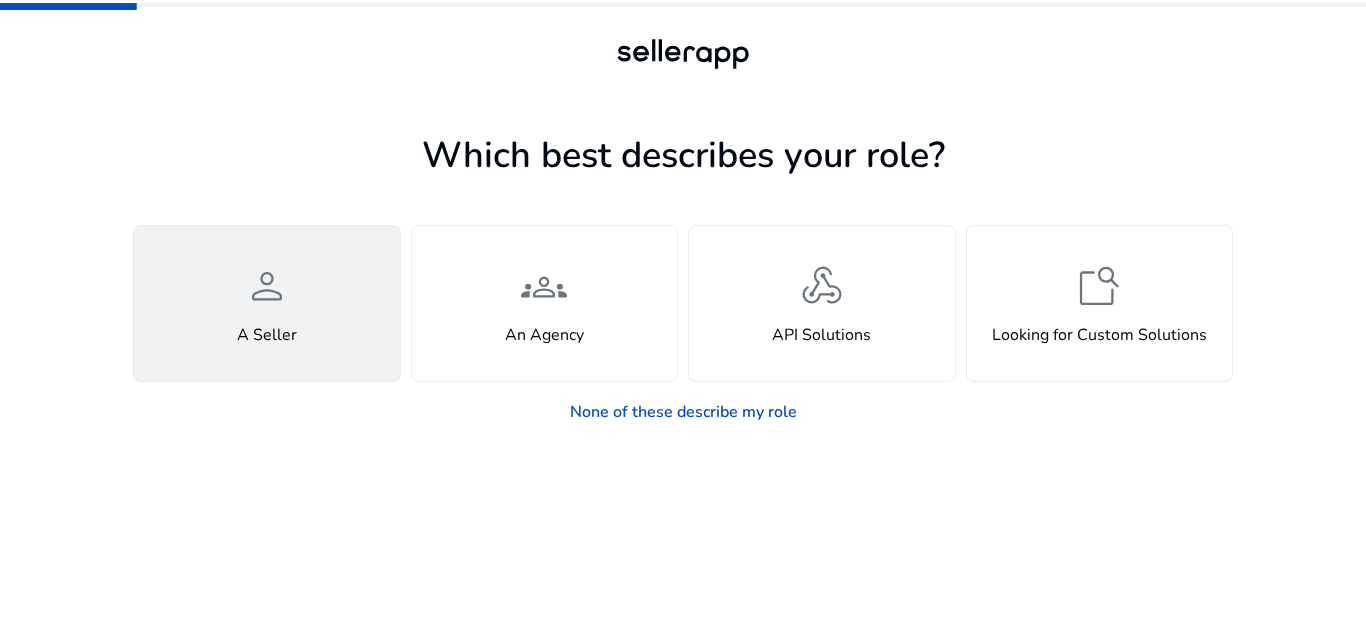 click on "person  A Seller" 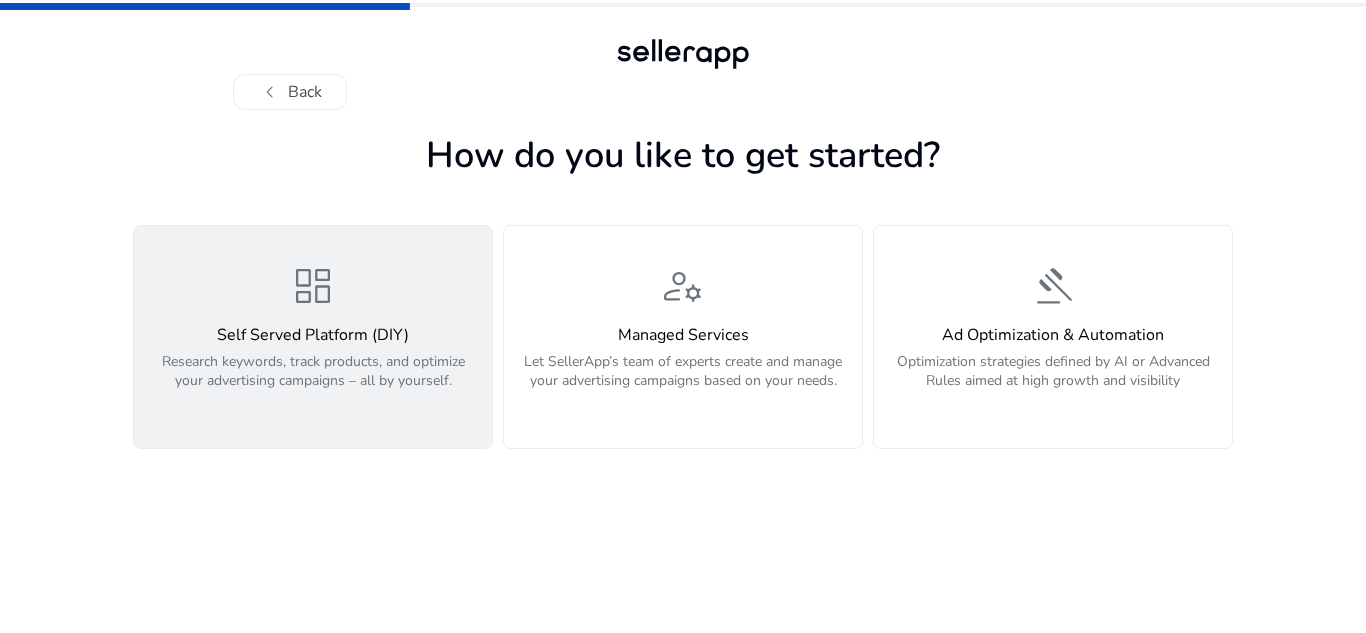 click on "dashboard  Self Served Platform (DIY)  Research keywords, track products, and optimize your advertising campaigns – all by yourself." 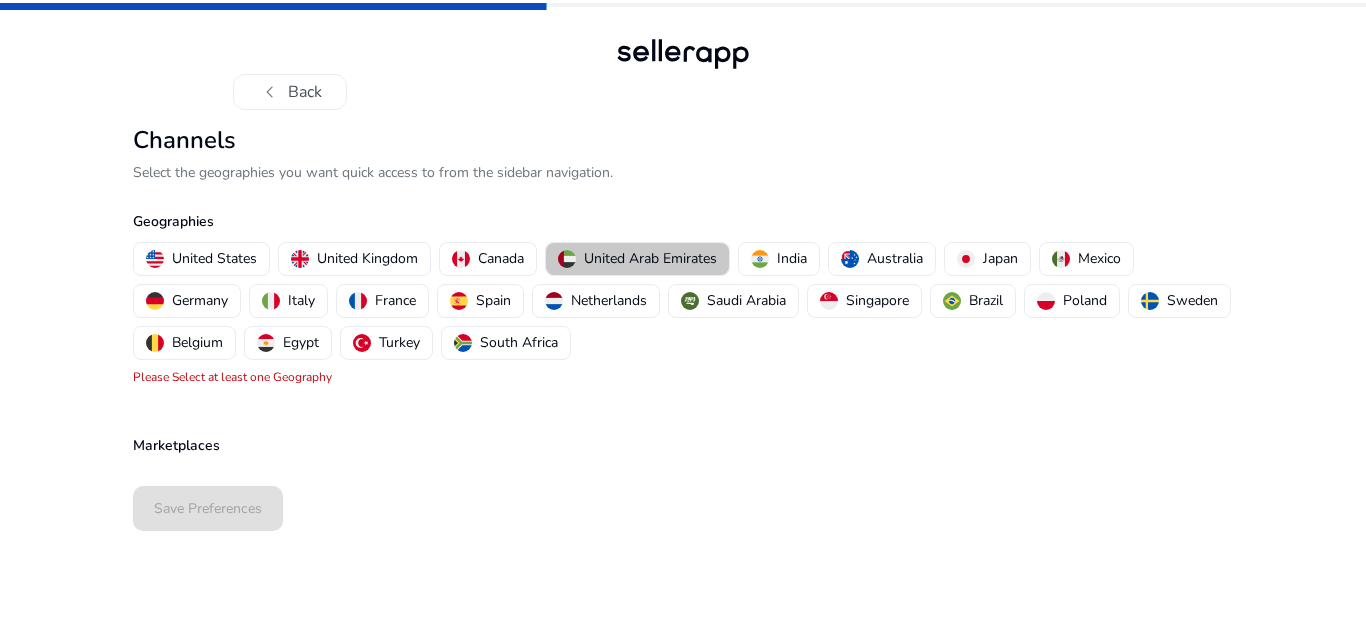 click on "United Arab Emirates" at bounding box center (650, 258) 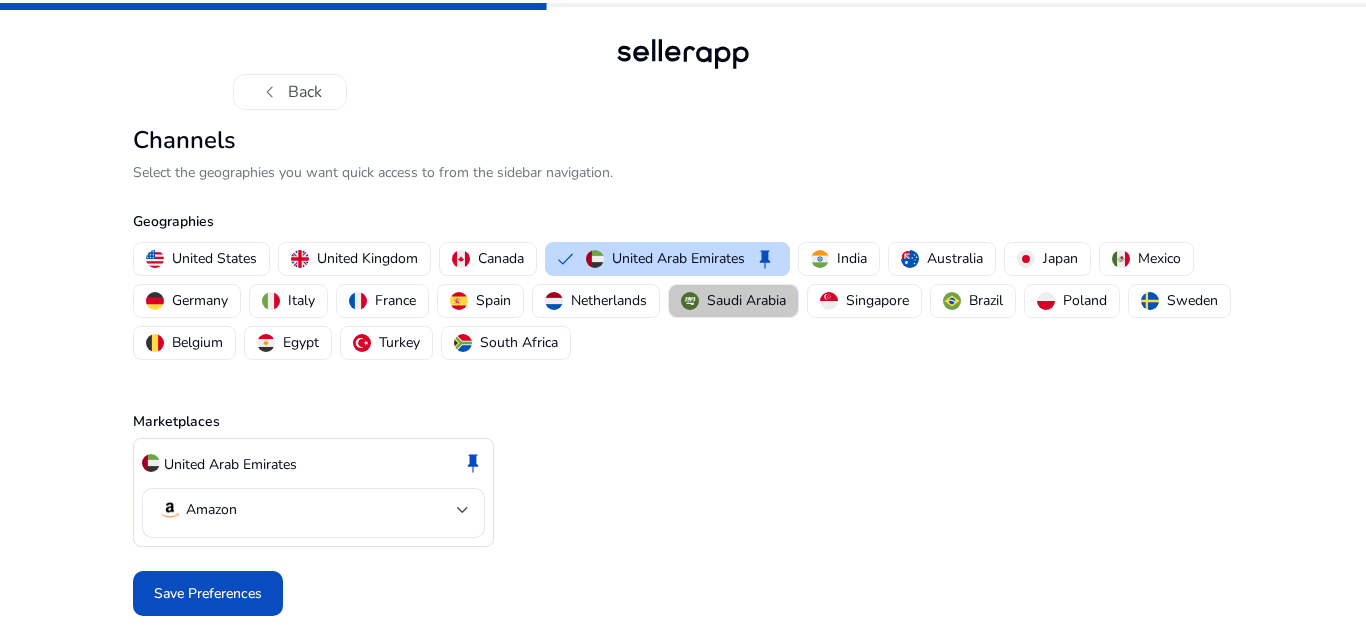 click on "Saudi Arabia" at bounding box center (746, 300) 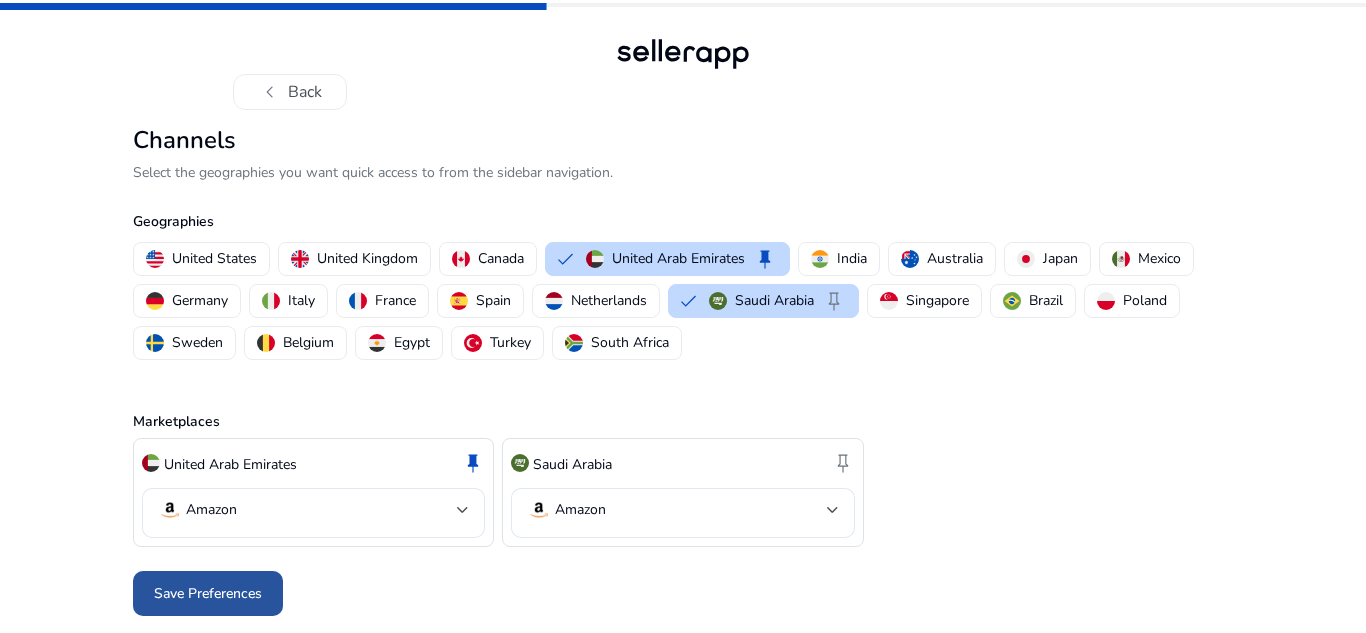 click 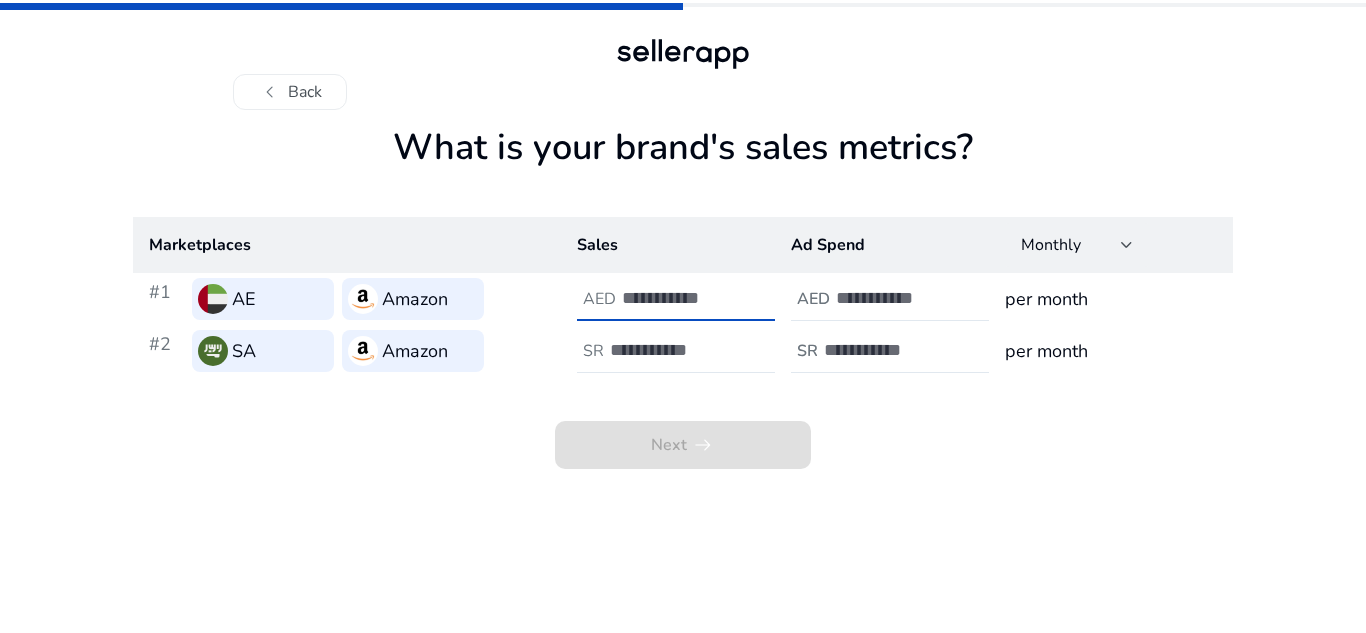 click at bounding box center (689, 298) 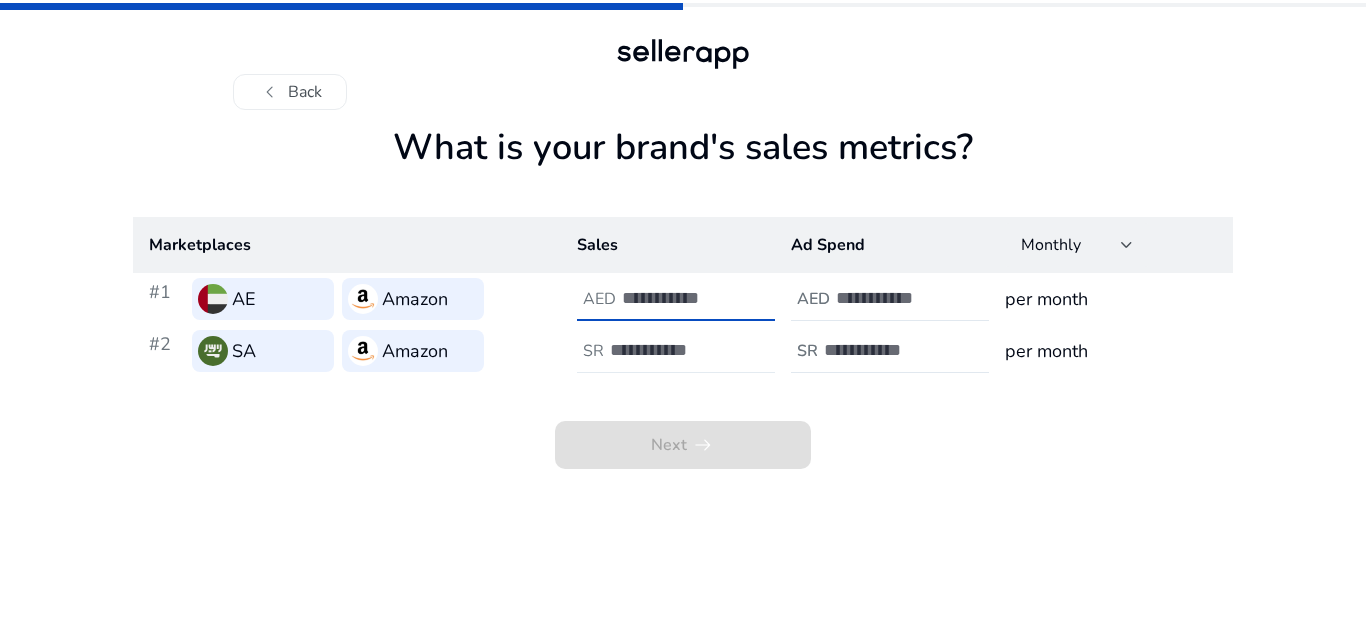 type on "*" 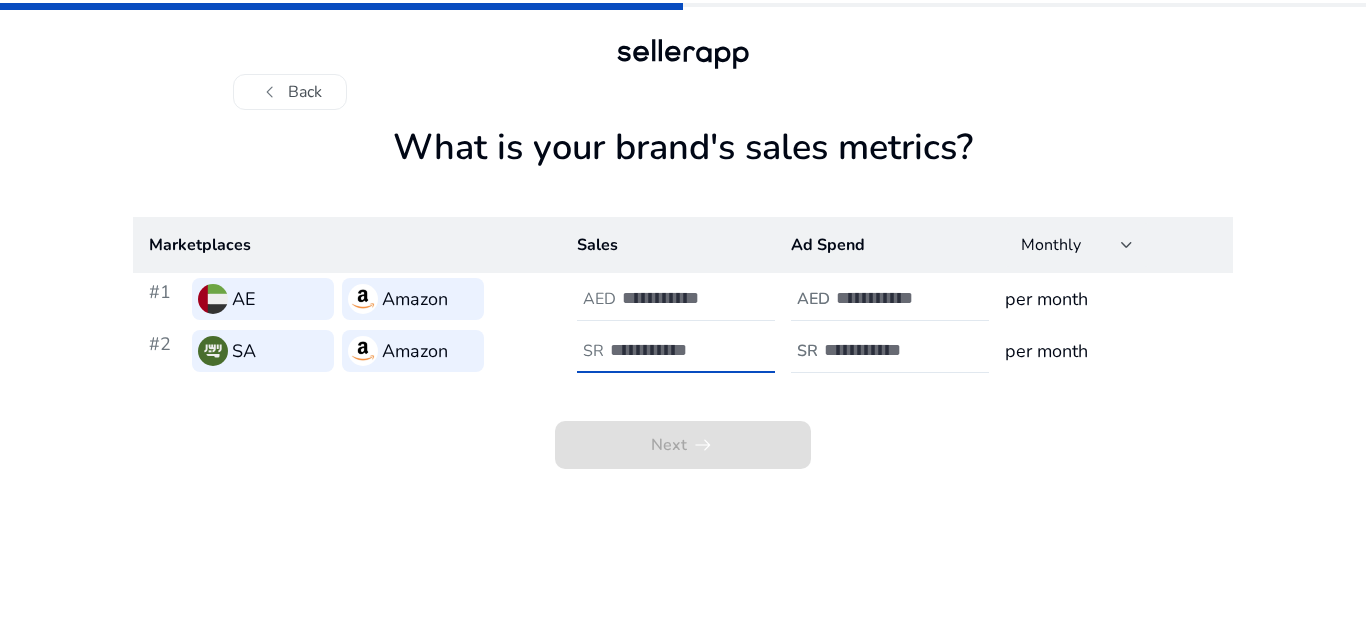click at bounding box center [677, 350] 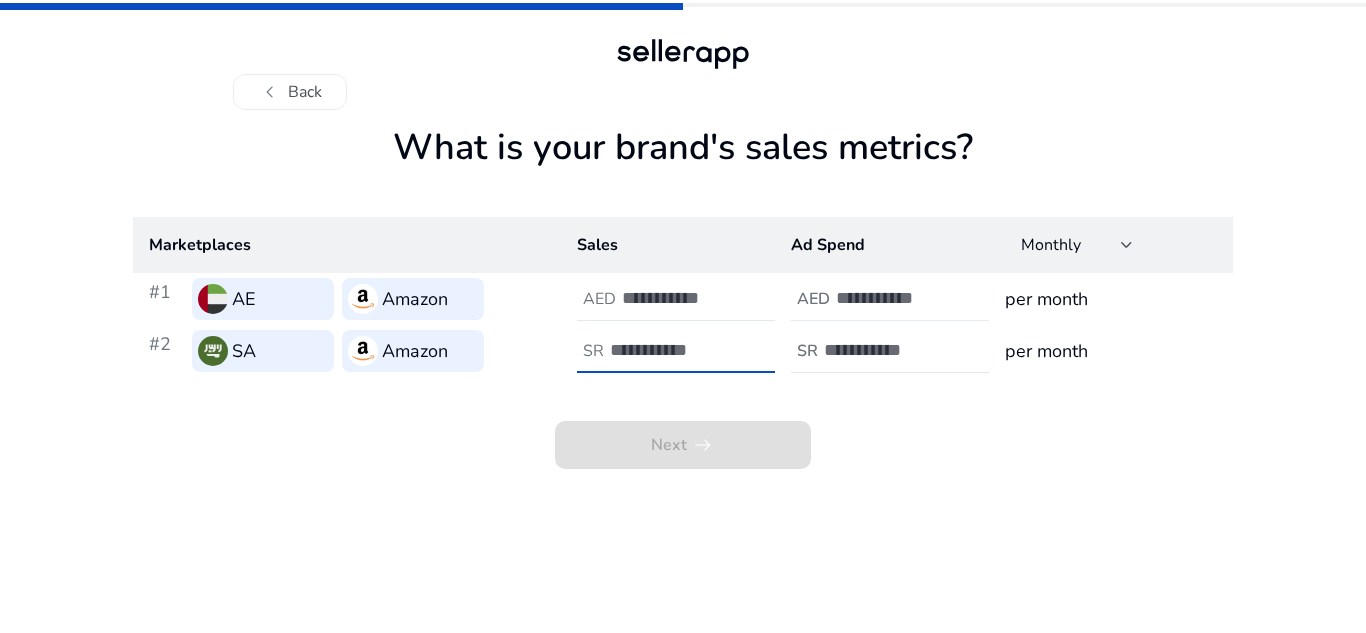 type on "*" 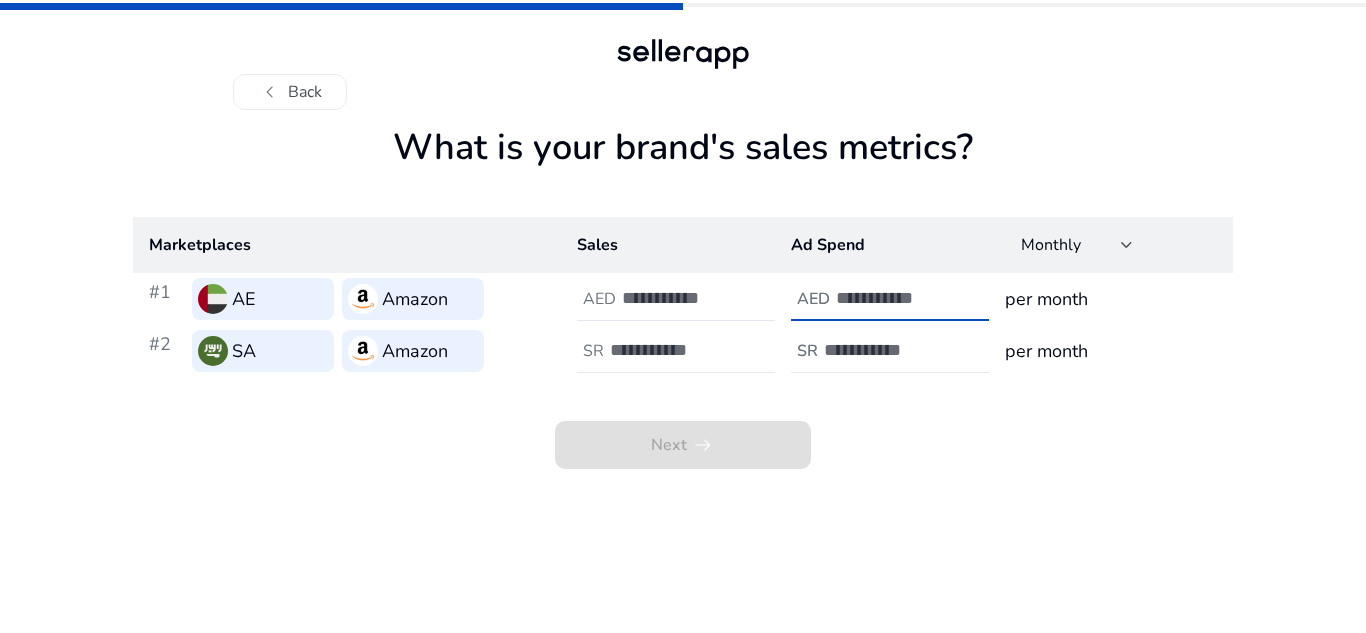 click at bounding box center (903, 298) 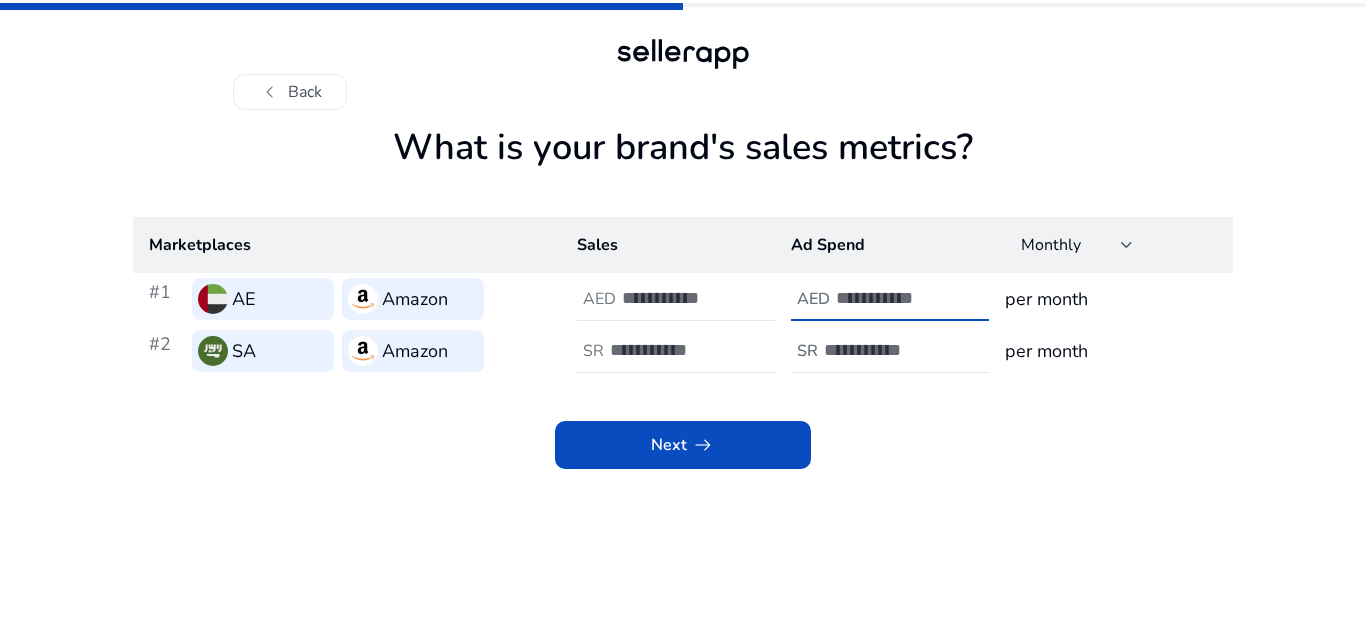 type on "*" 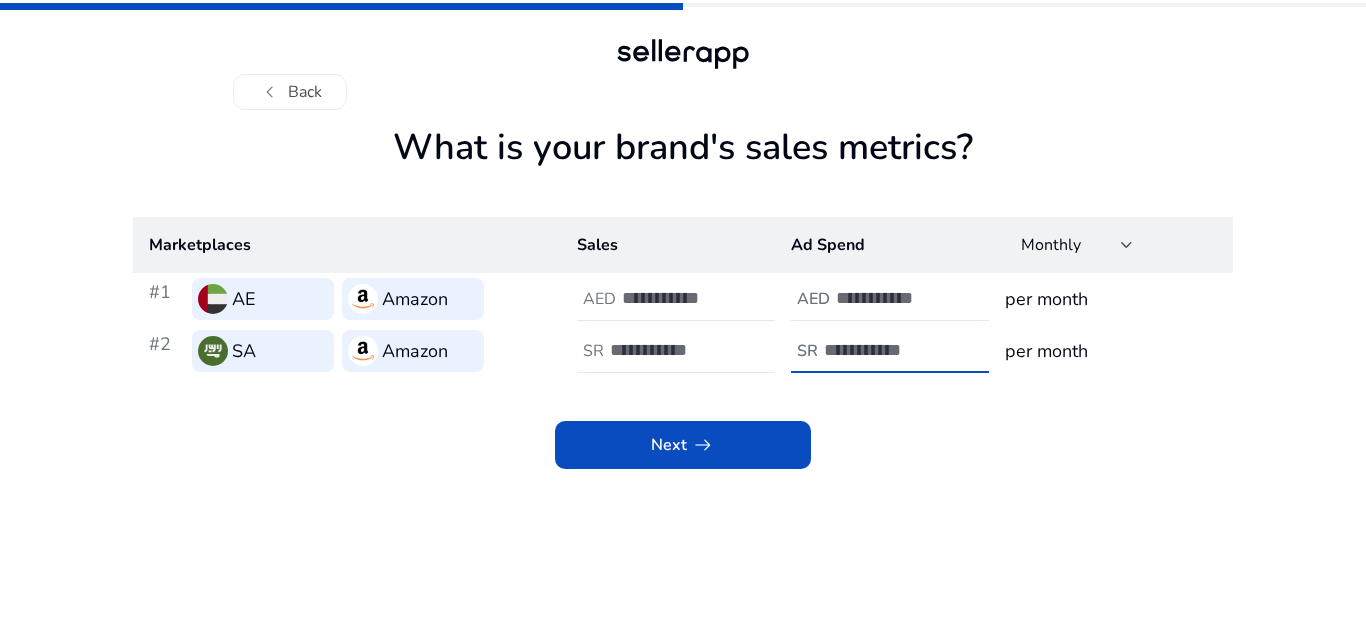 click at bounding box center (891, 350) 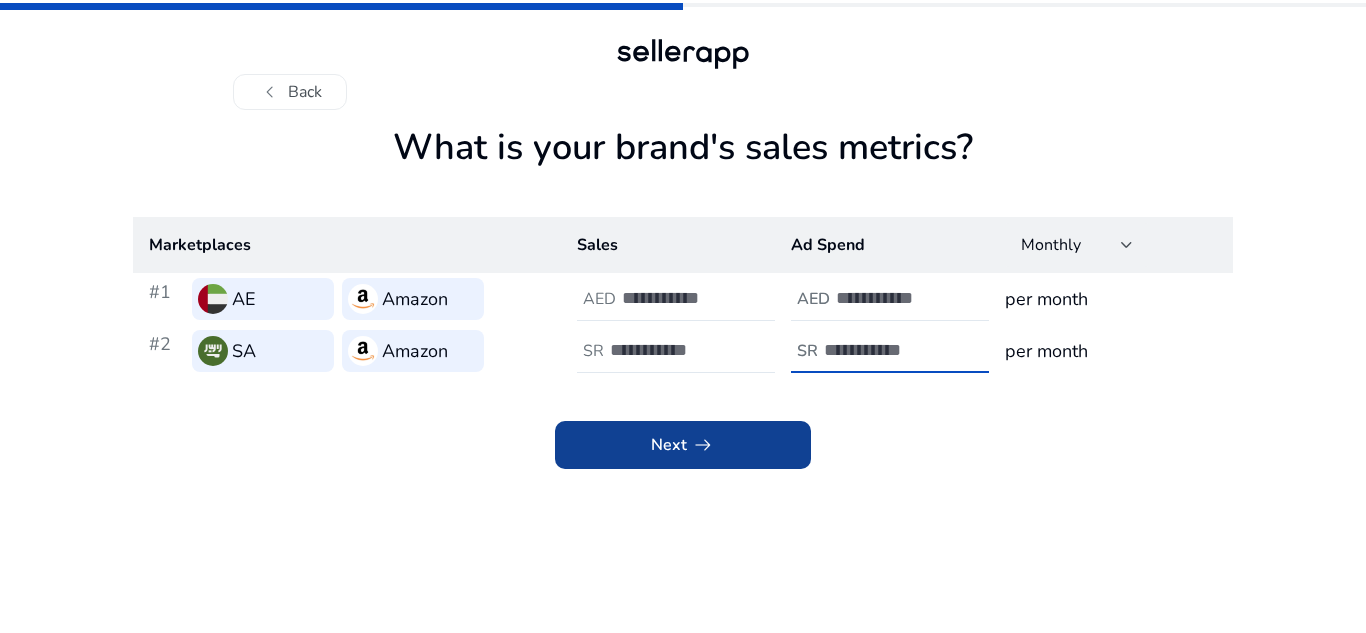 type on "*" 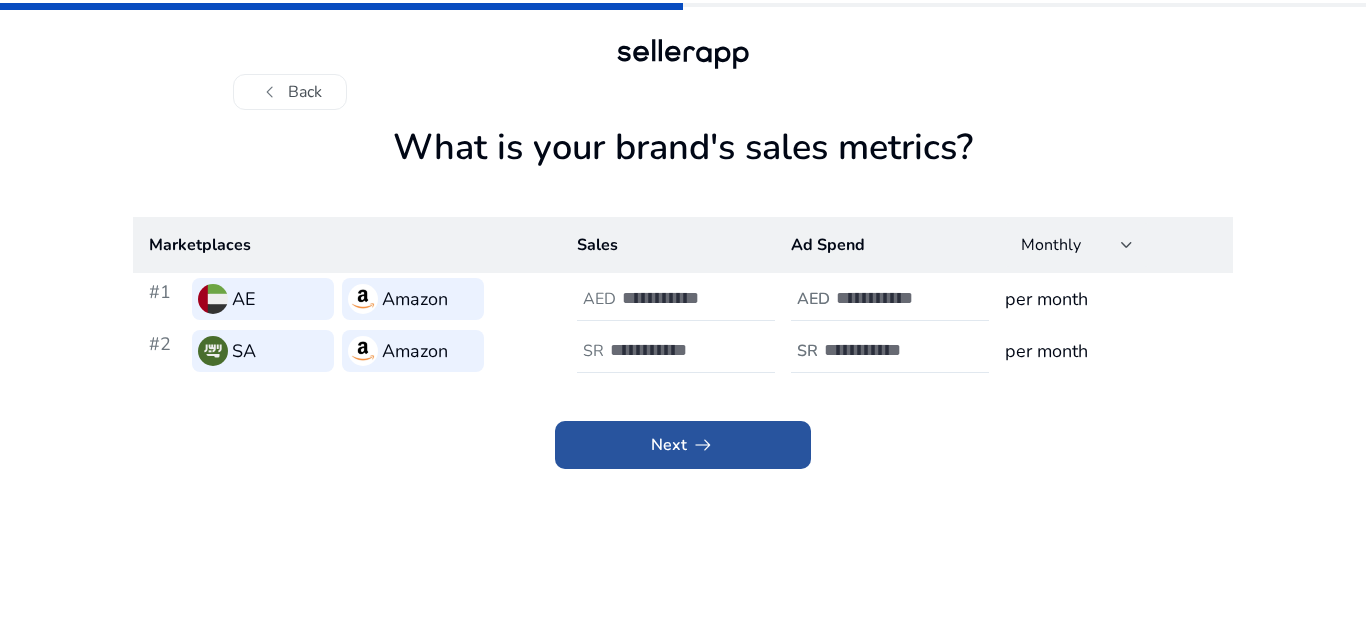 click 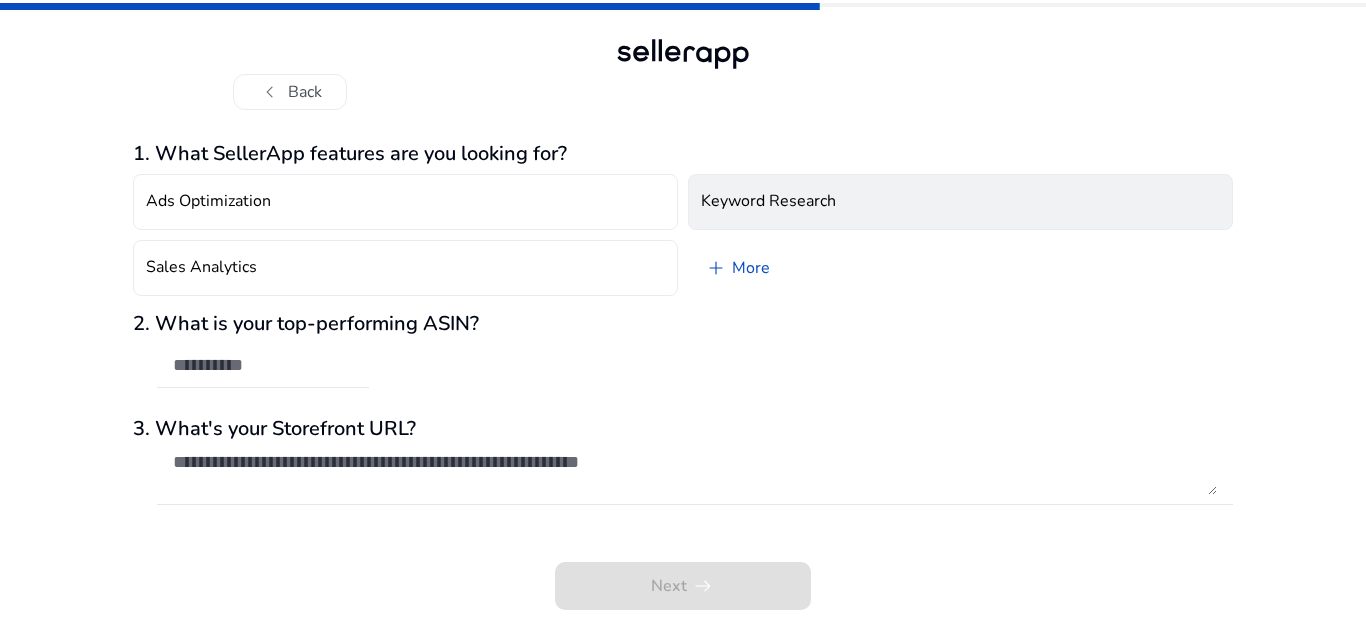 click on "Keyword Research" 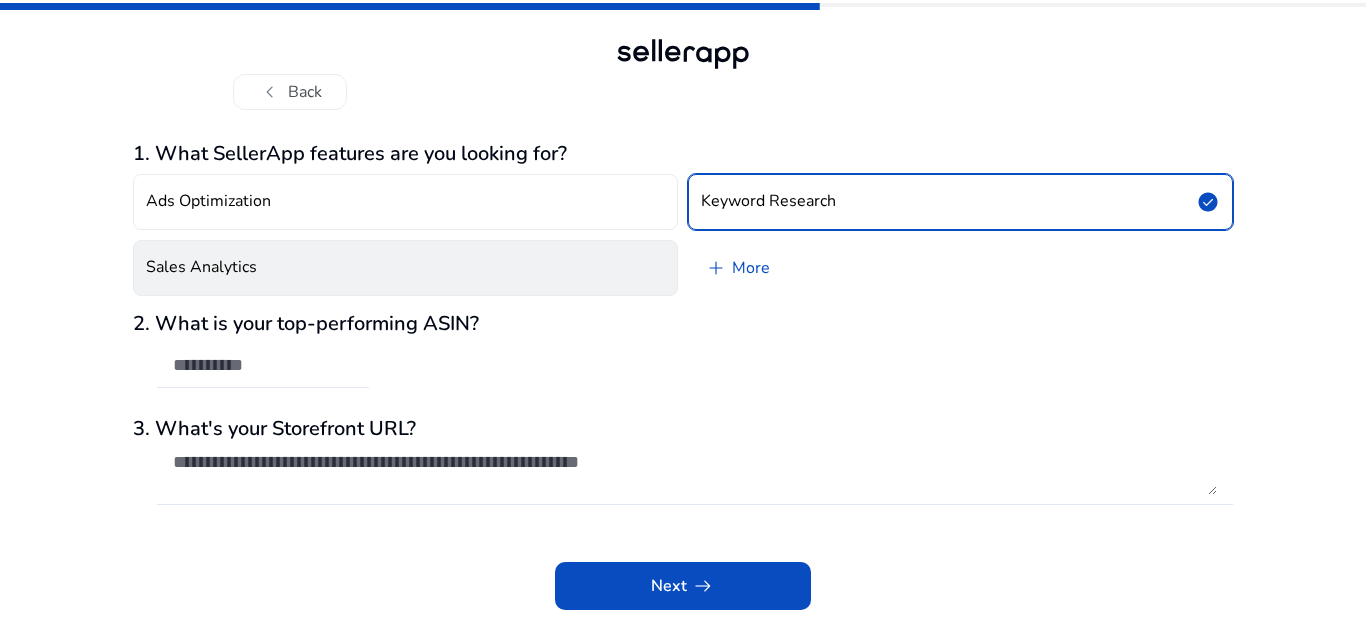 click on "Sales Analytics" 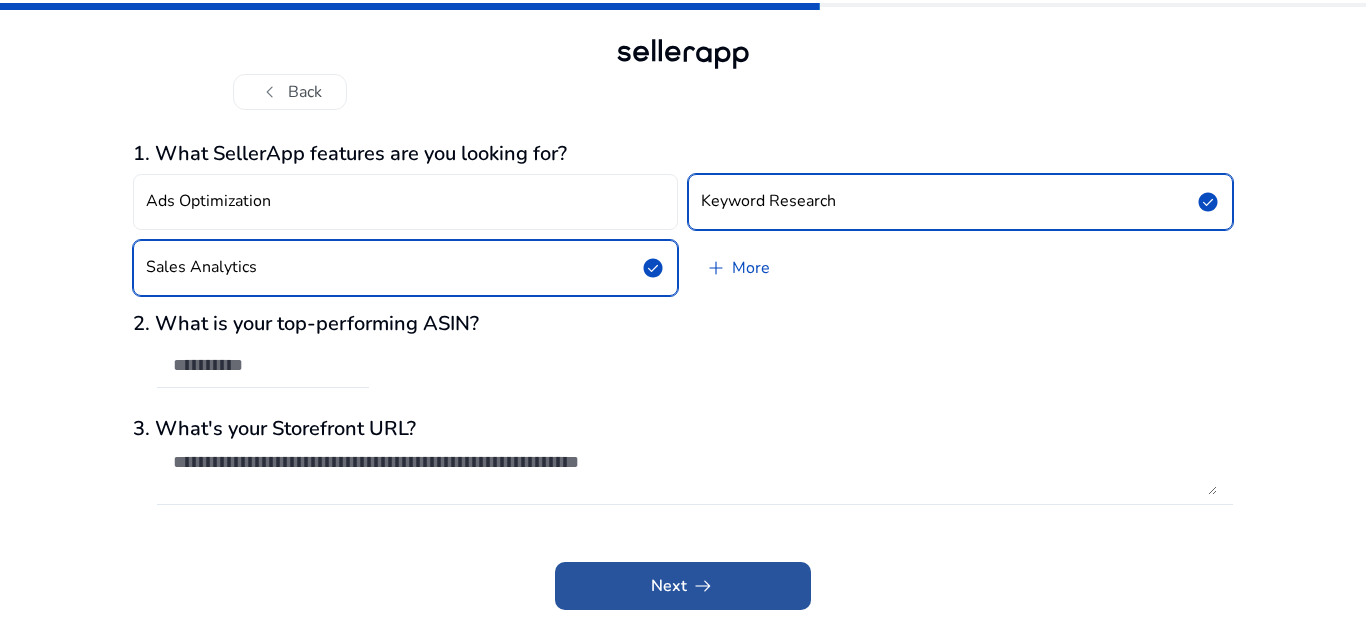click 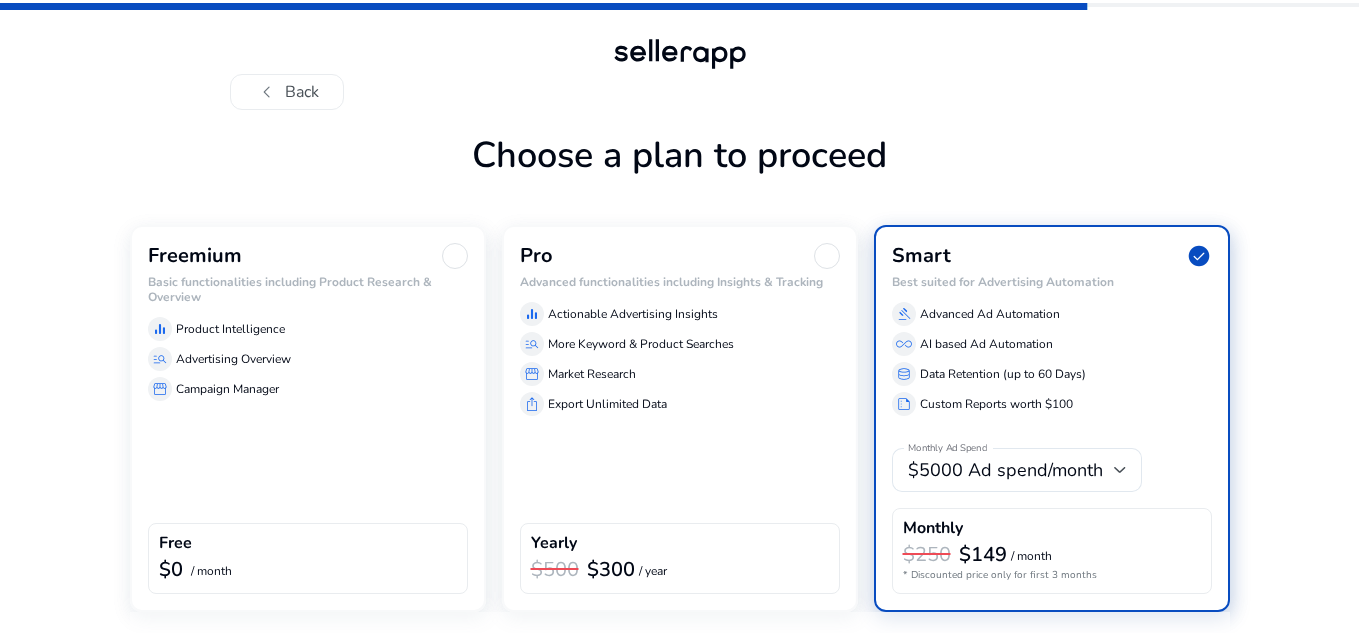 scroll, scrollTop: 67, scrollLeft: 0, axis: vertical 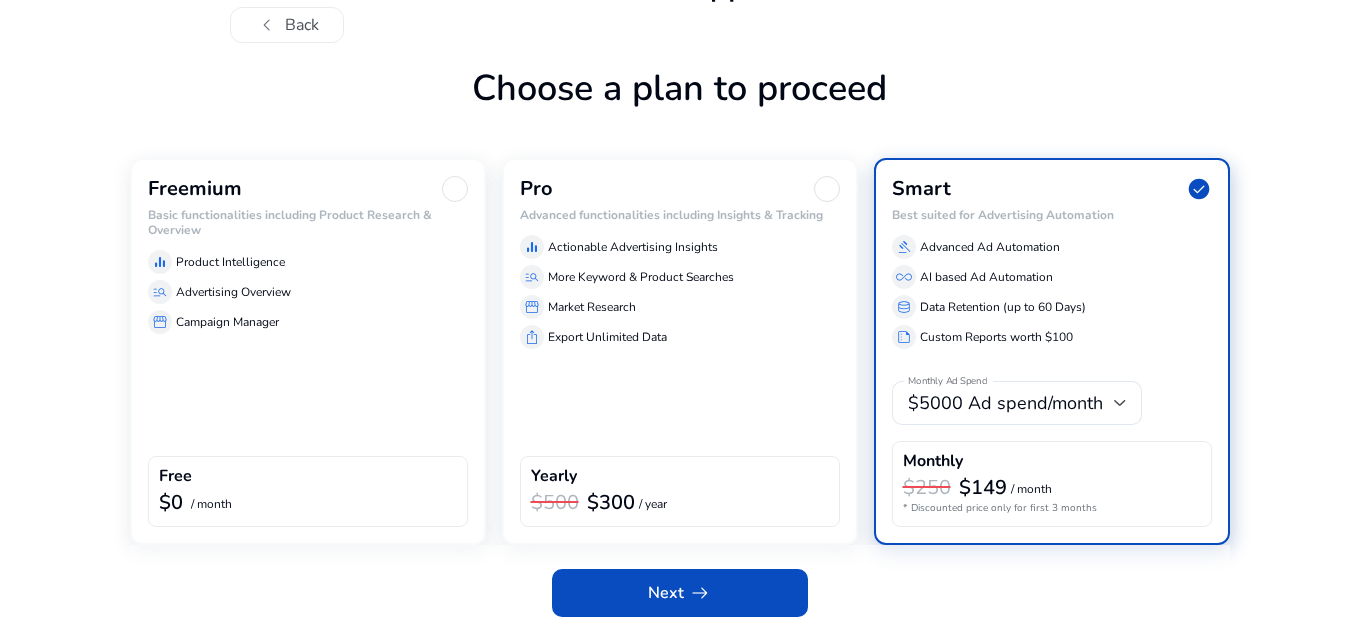 click on "Advertising Overview" 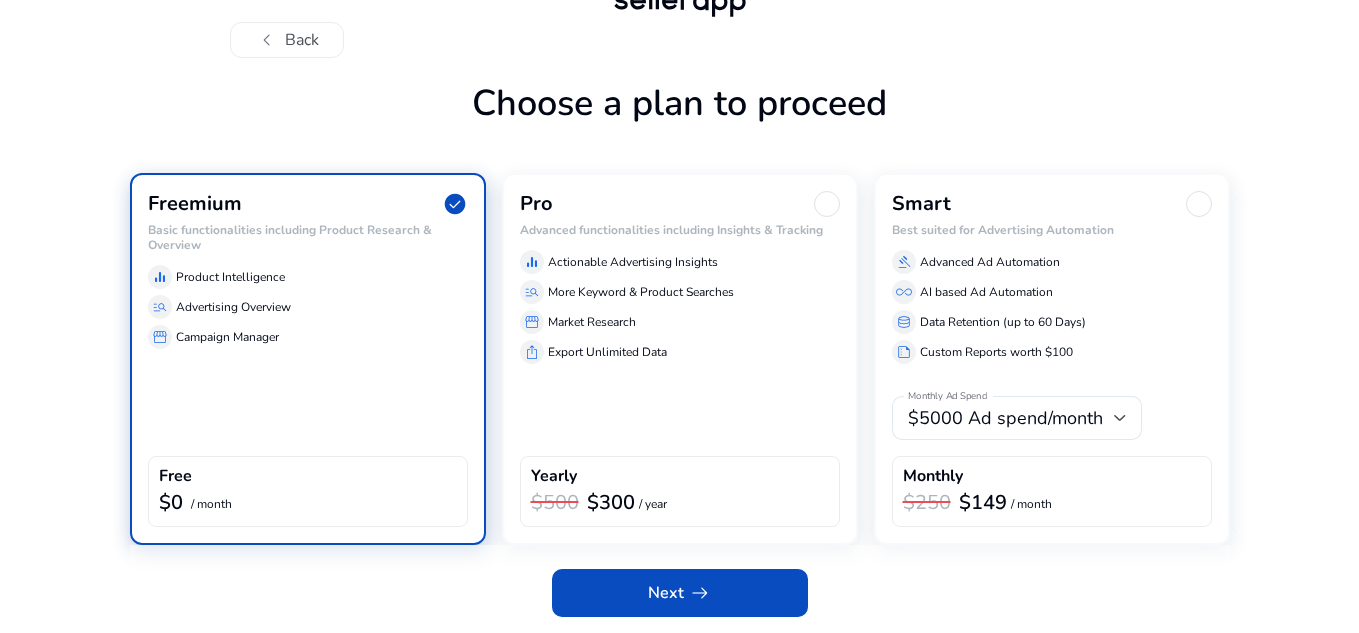 scroll, scrollTop: 52, scrollLeft: 0, axis: vertical 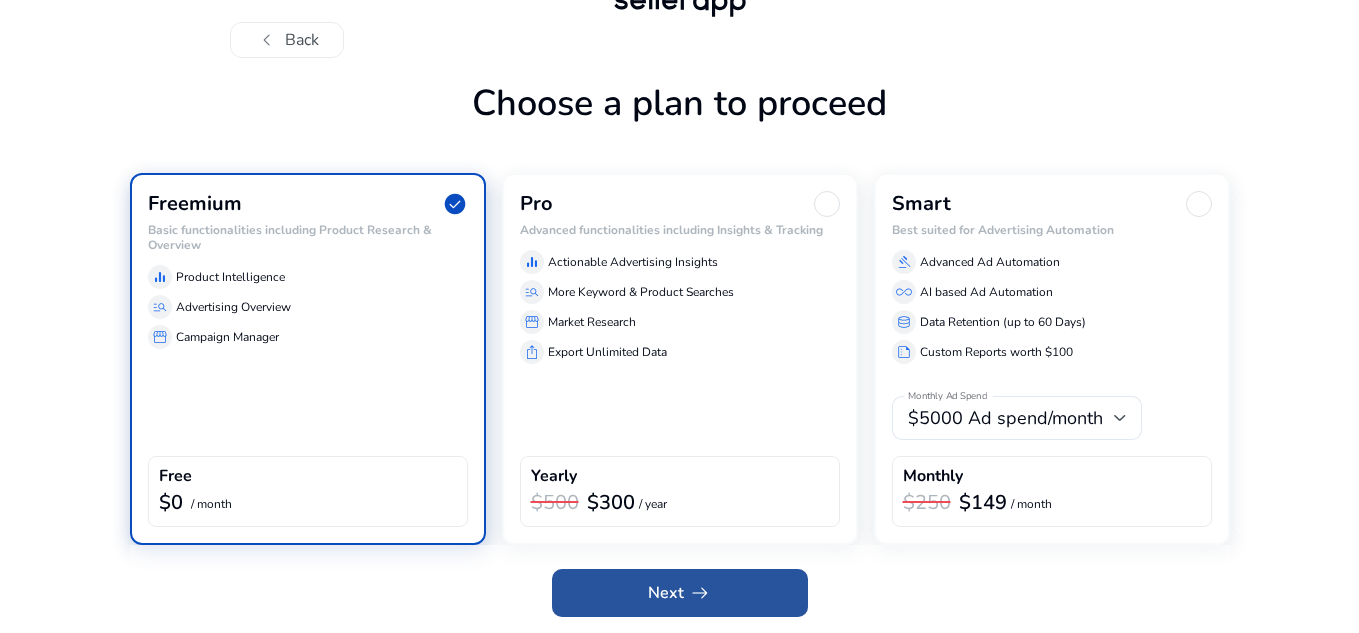 click 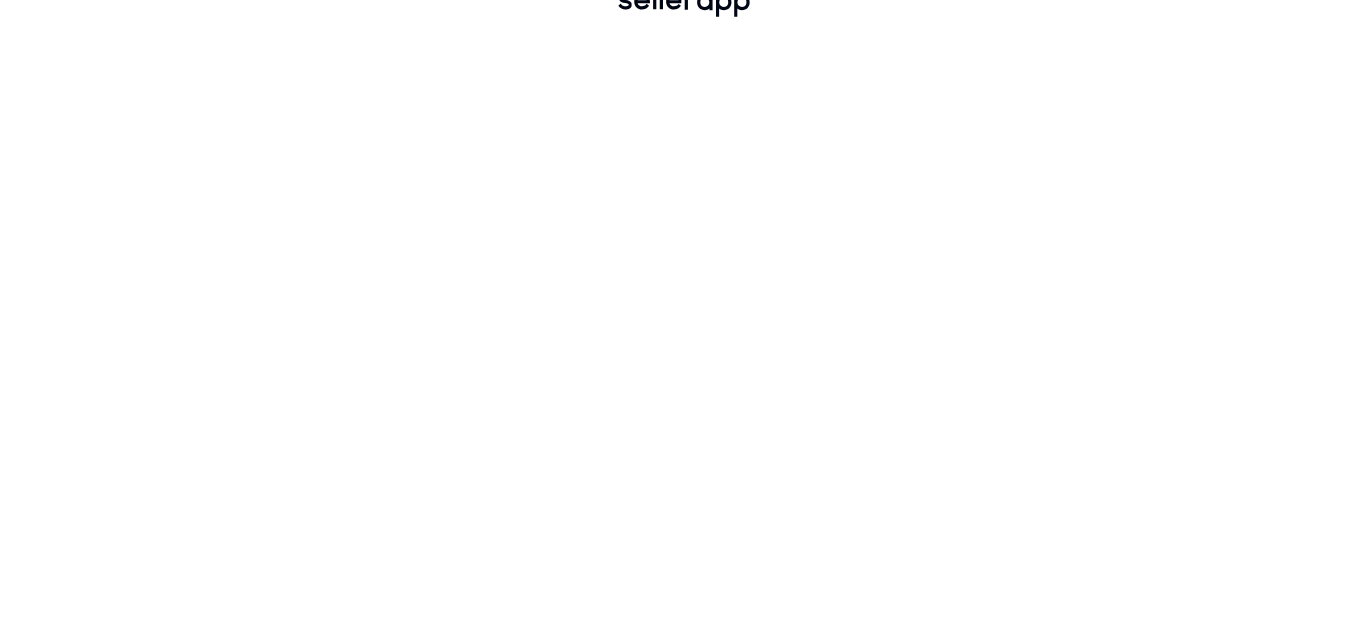 scroll, scrollTop: 0, scrollLeft: 0, axis: both 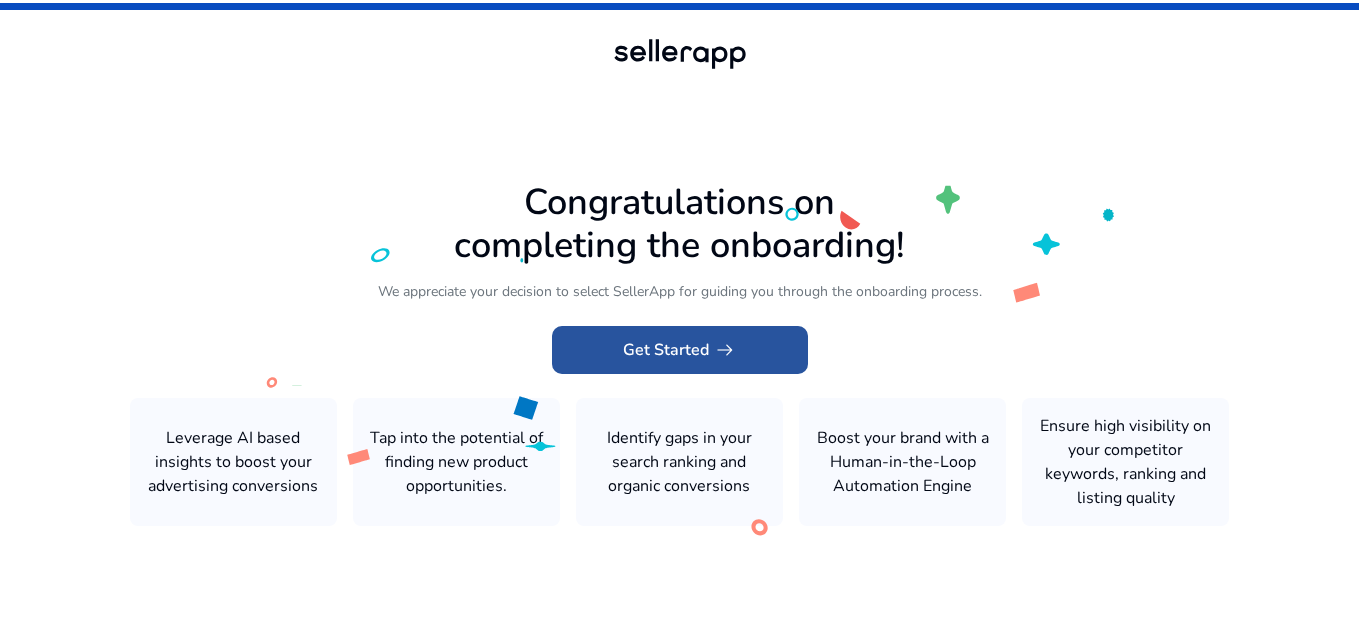 click on "arrow_right_alt" 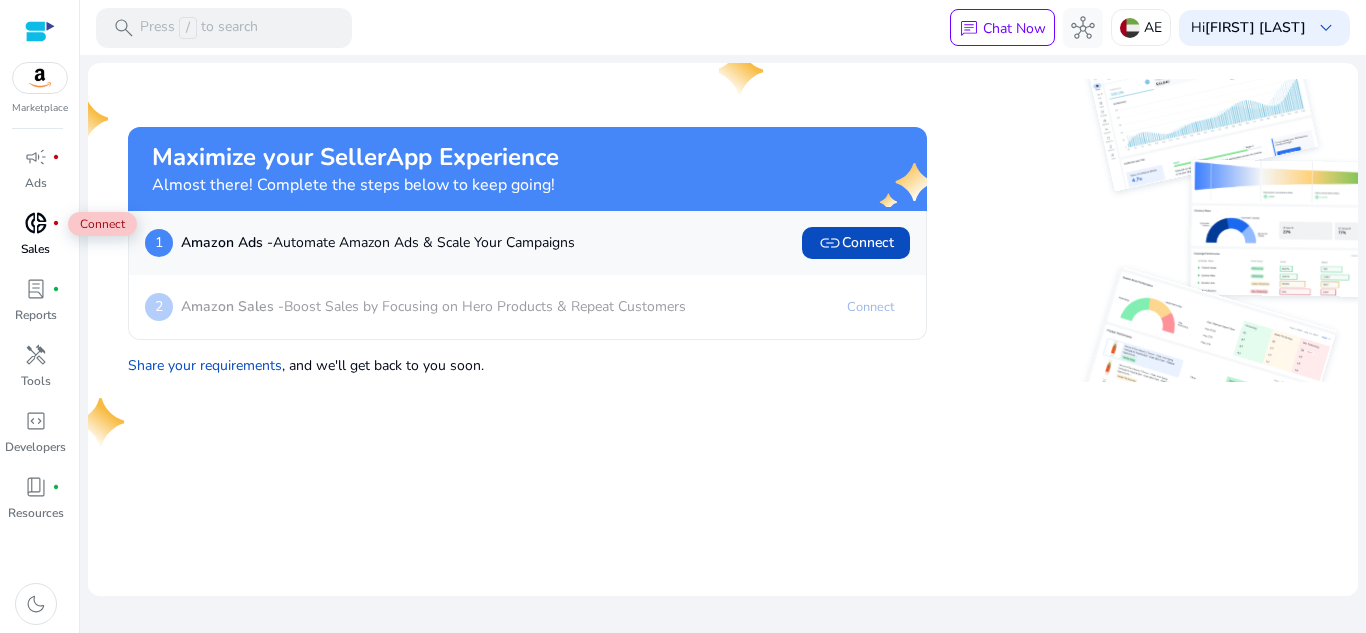 click on "fiber_manual_record" at bounding box center (56, 223) 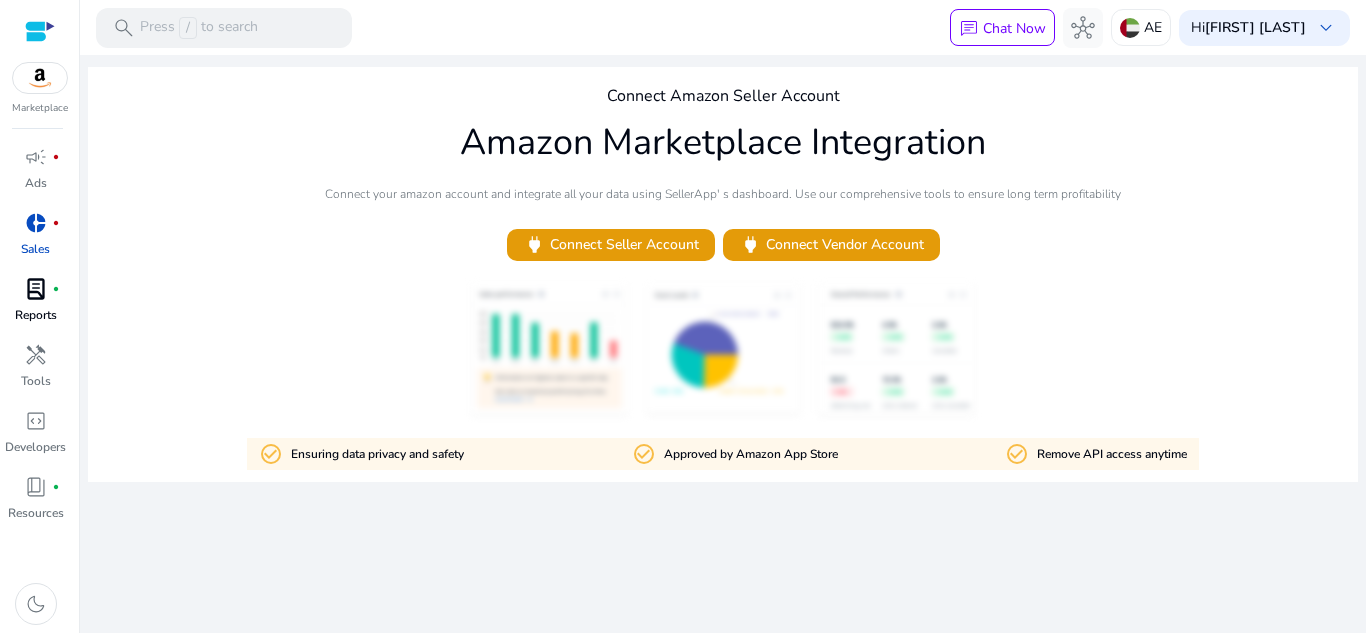 click on "Reports" at bounding box center (36, 315) 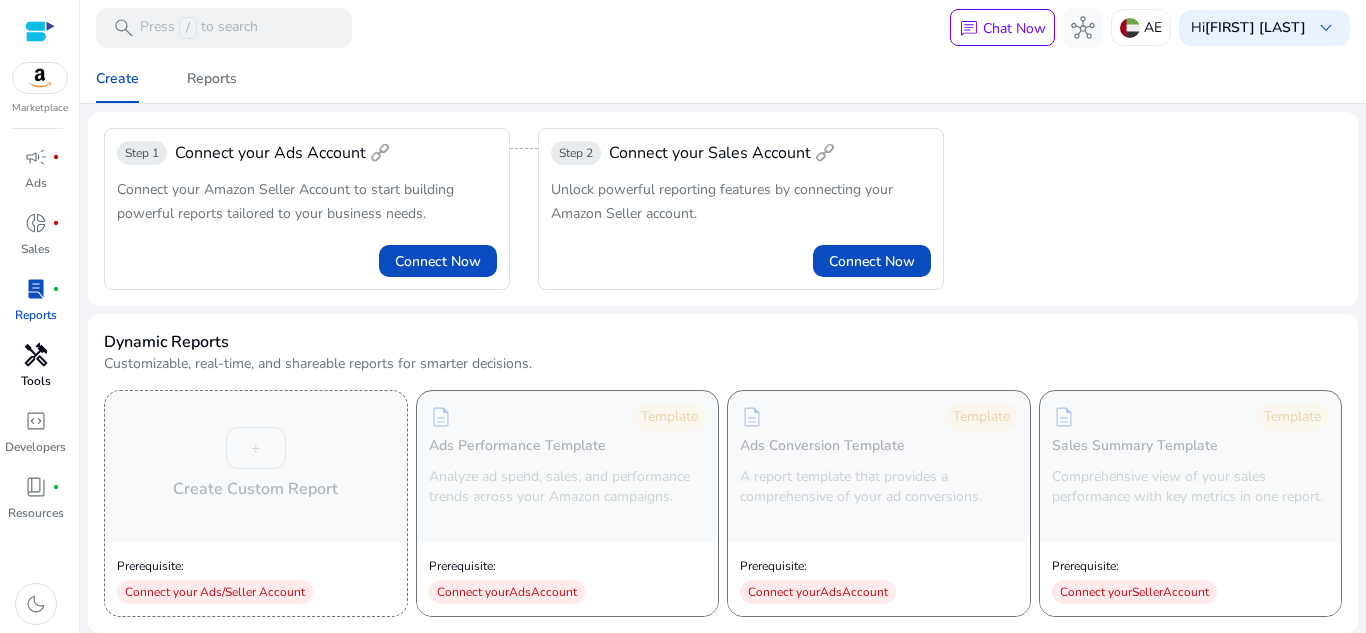 click on "handyman" at bounding box center [36, 355] 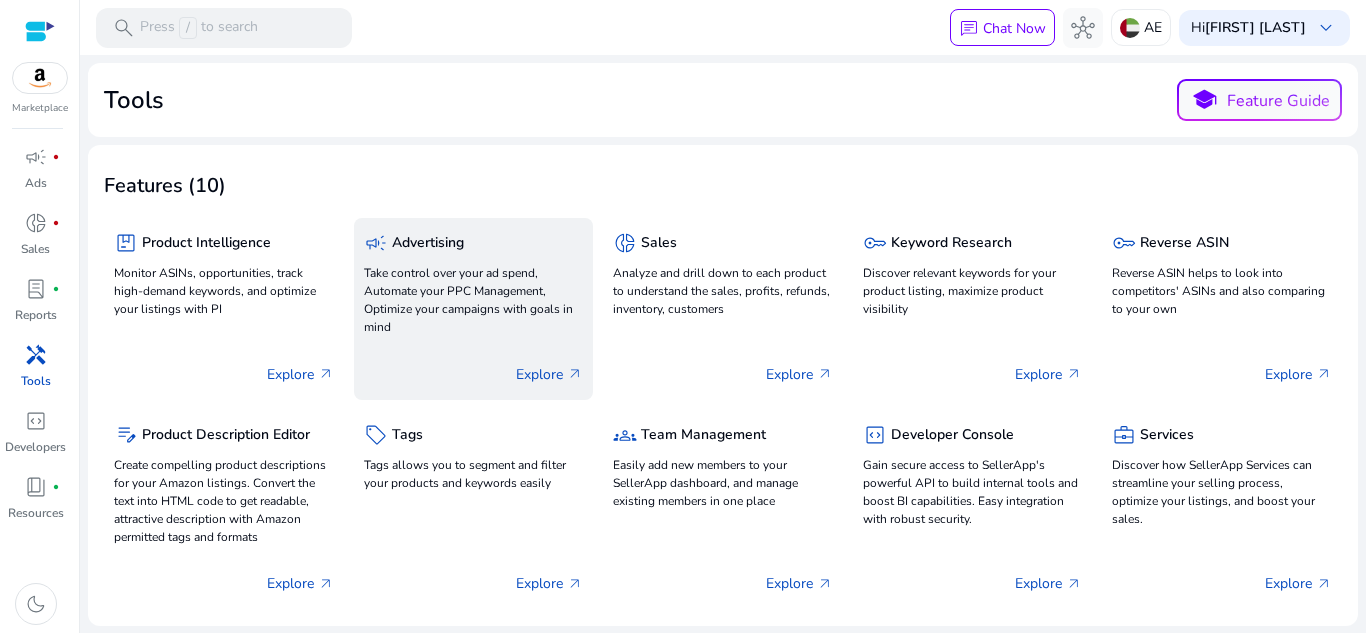 scroll, scrollTop: 0, scrollLeft: 0, axis: both 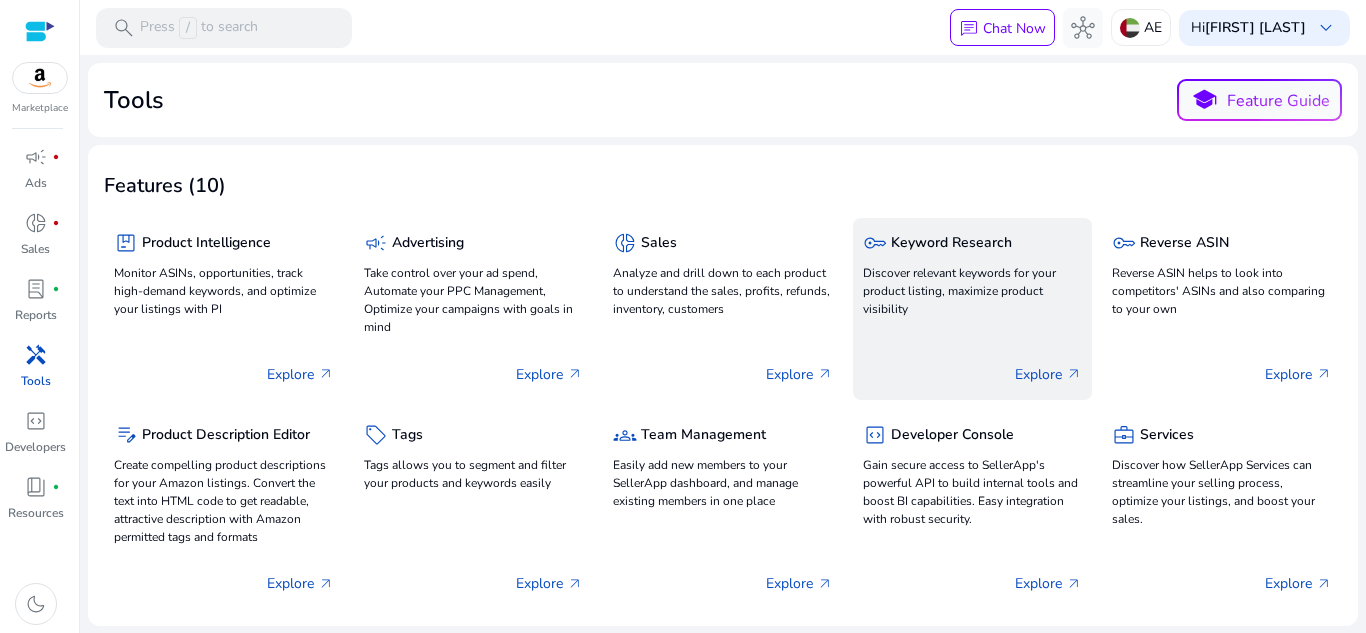 click on "Explore   arrow_outward" 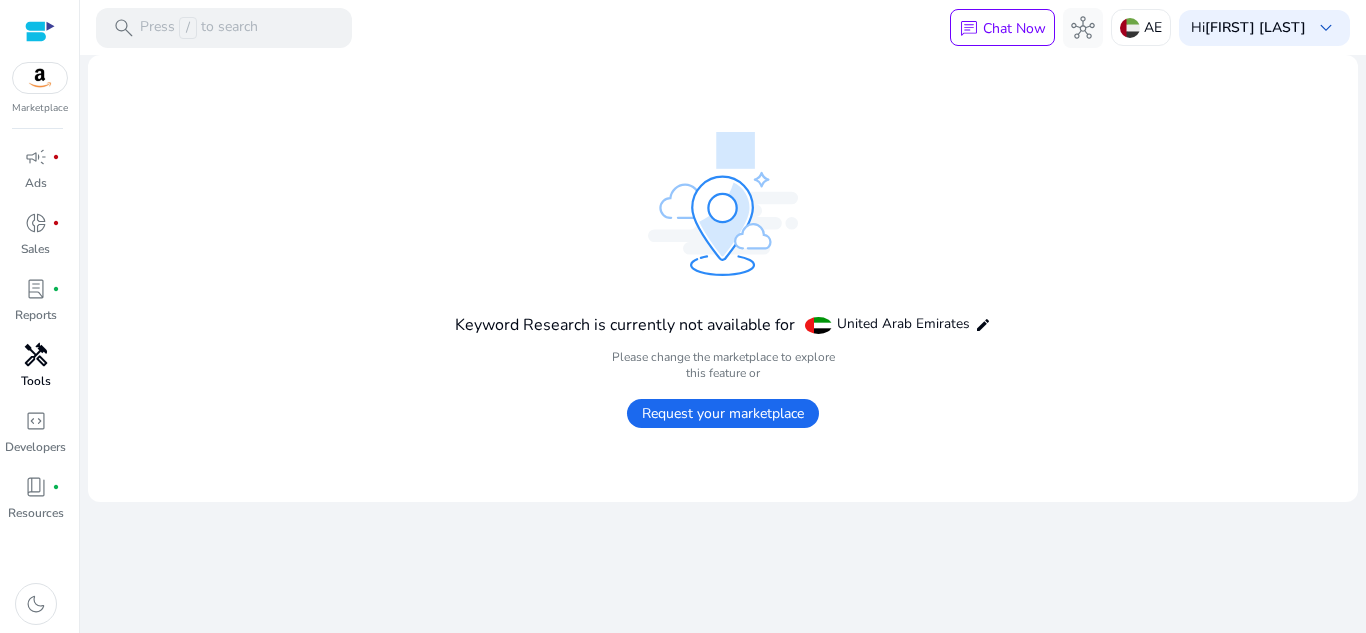 click on "Request your marketplace" 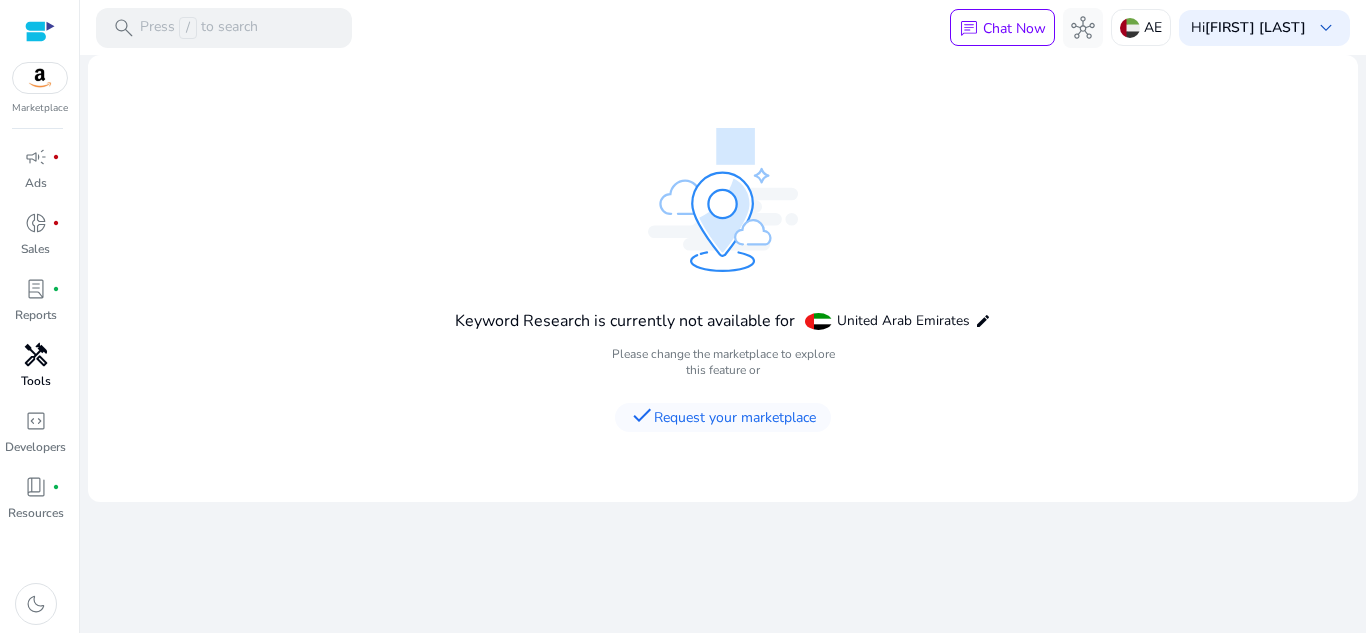 click on "Keyword Research is currently not available for [COUNTRY] edit  Please change the marketplace to explore this feature or  check  Request your marketplace" 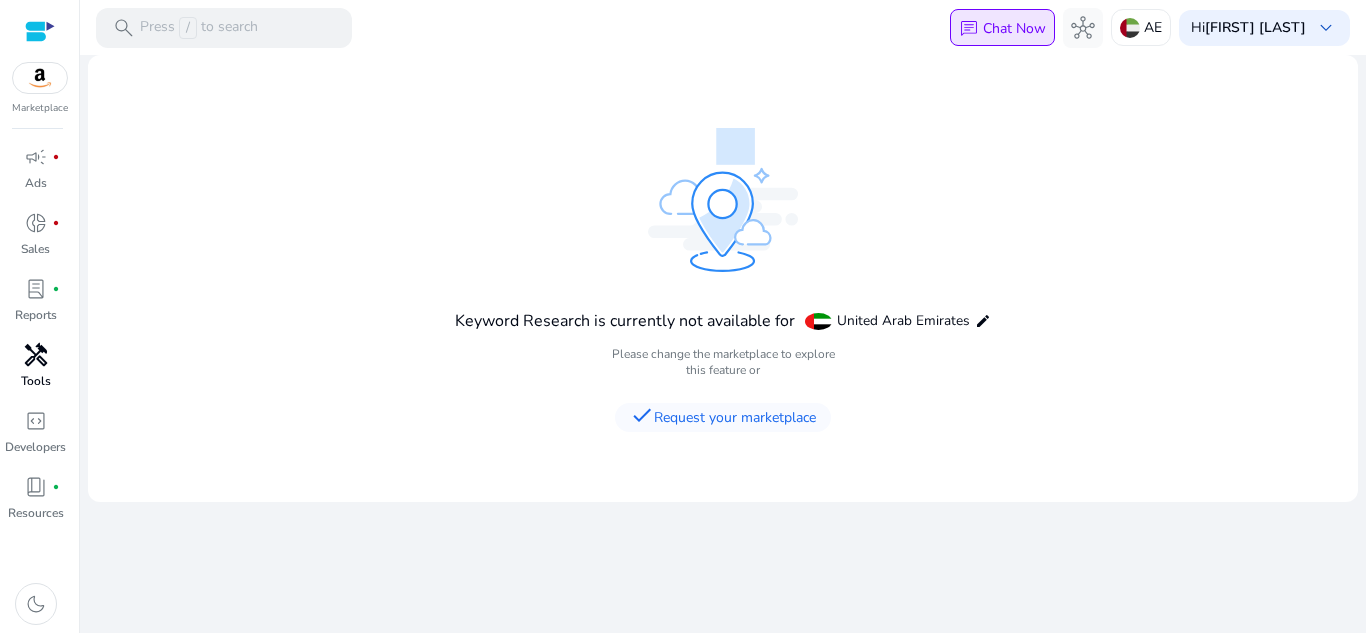 click on "chat  Chat Now" at bounding box center [1002, 28] 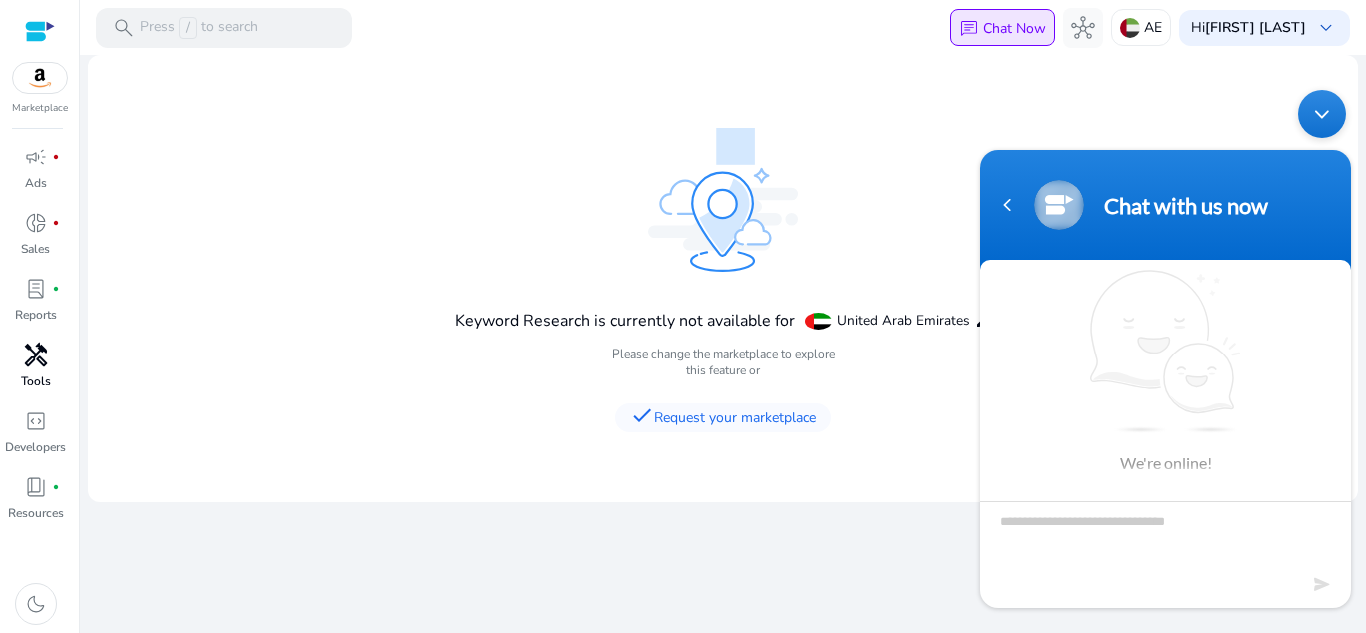scroll, scrollTop: 0, scrollLeft: 0, axis: both 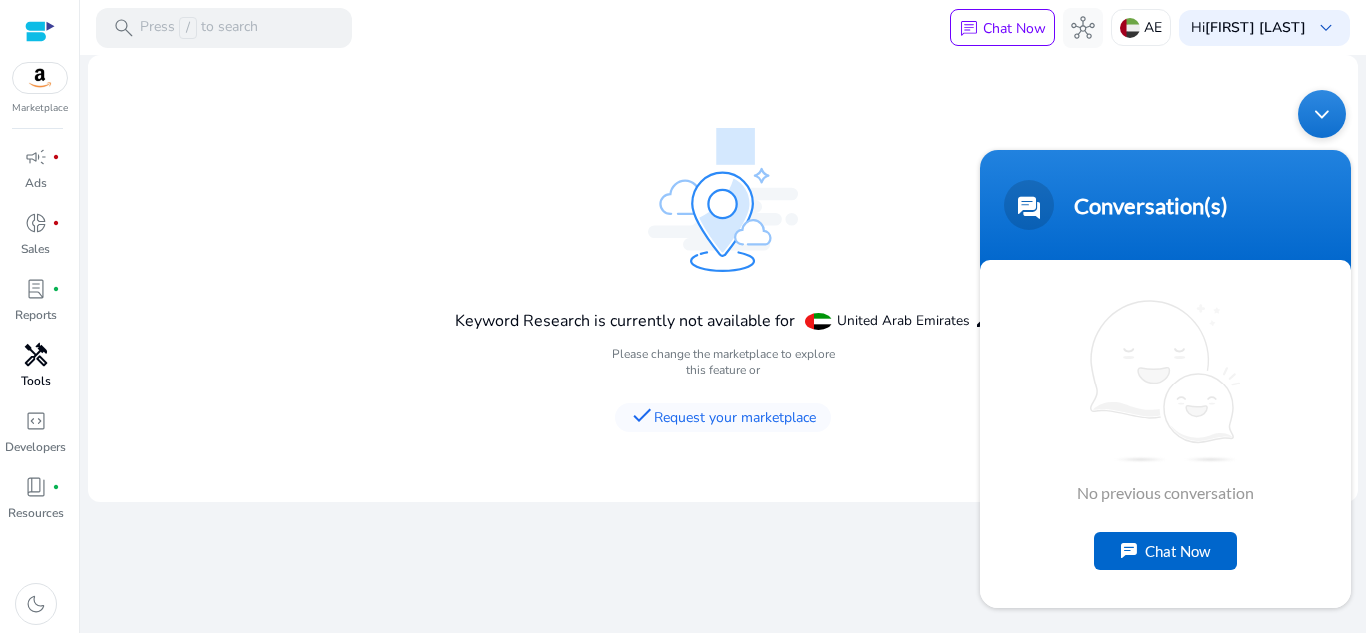 click at bounding box center (1322, 113) 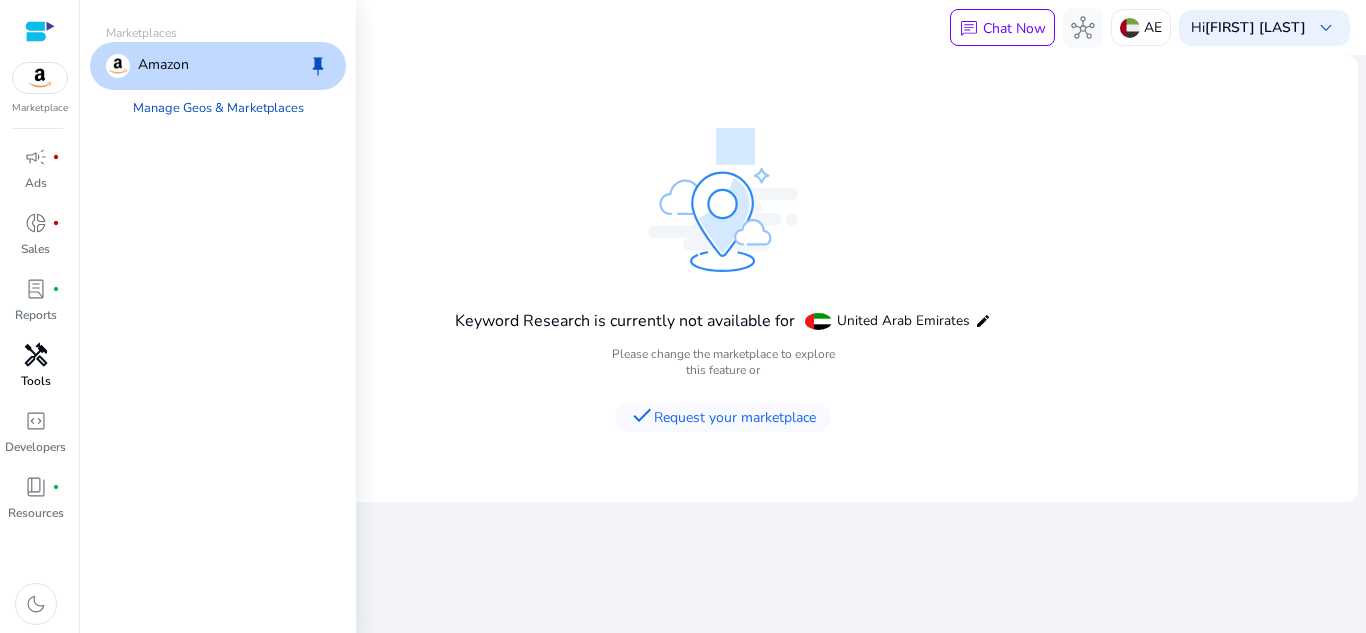 click at bounding box center (40, 78) 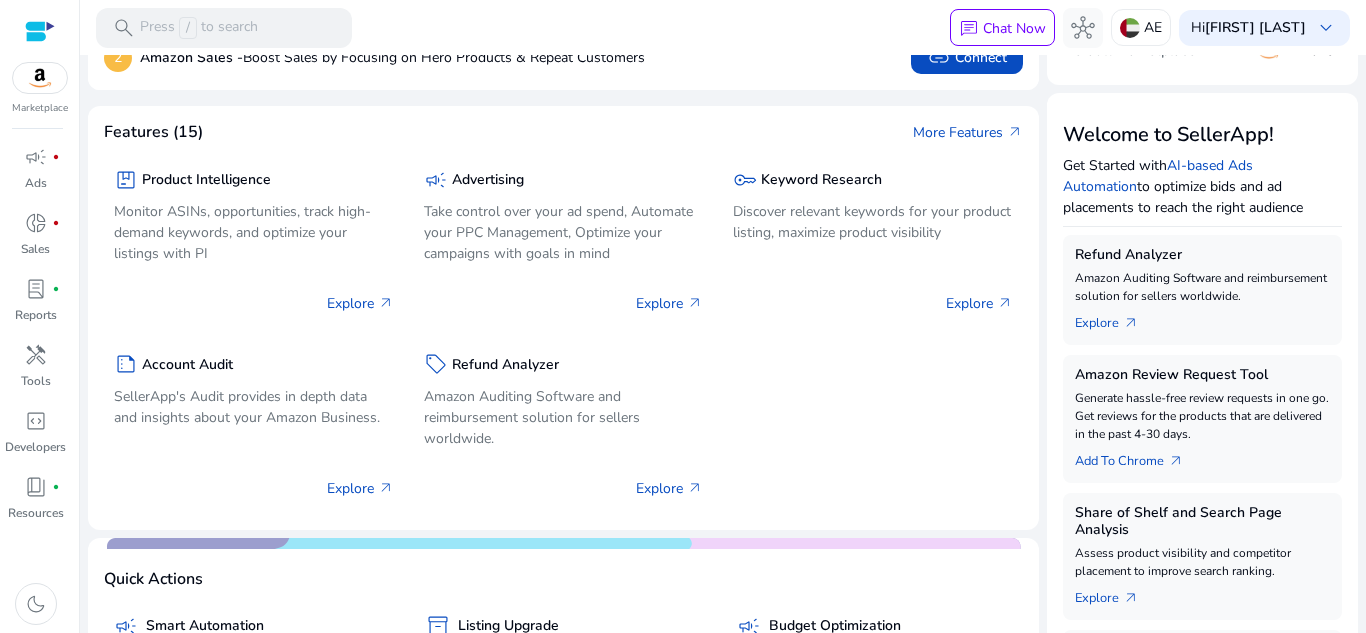 scroll, scrollTop: 186, scrollLeft: 0, axis: vertical 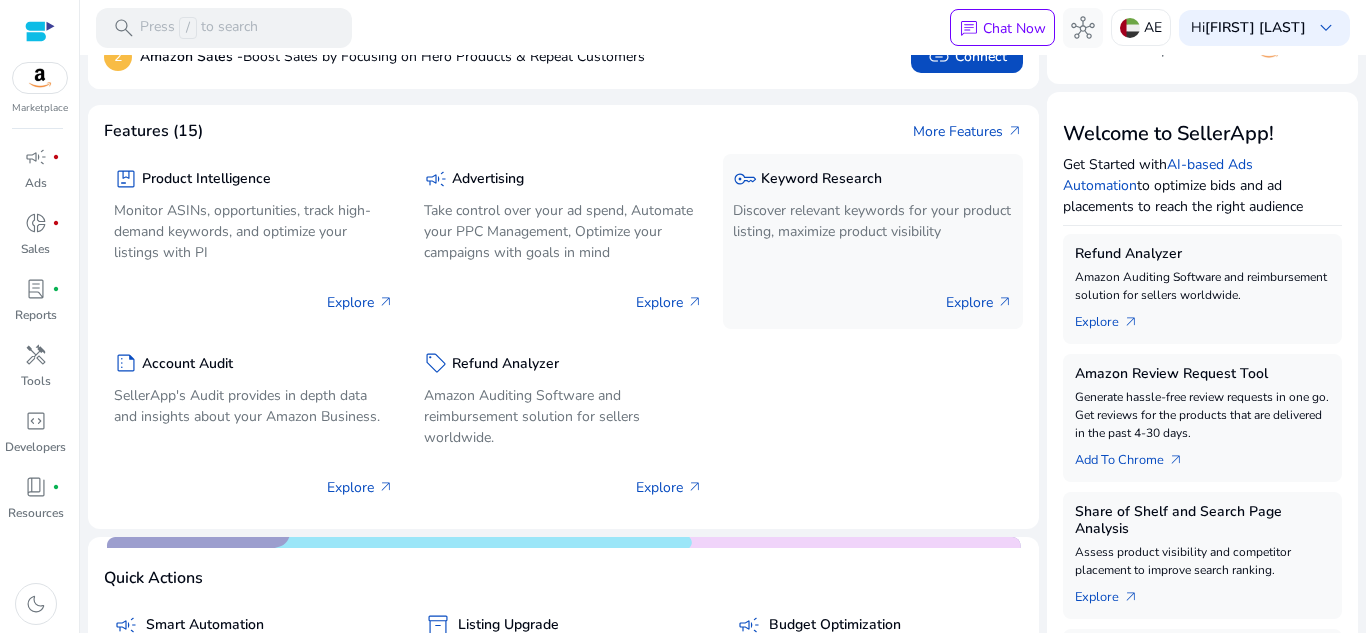 click on "Explore   arrow_outward" 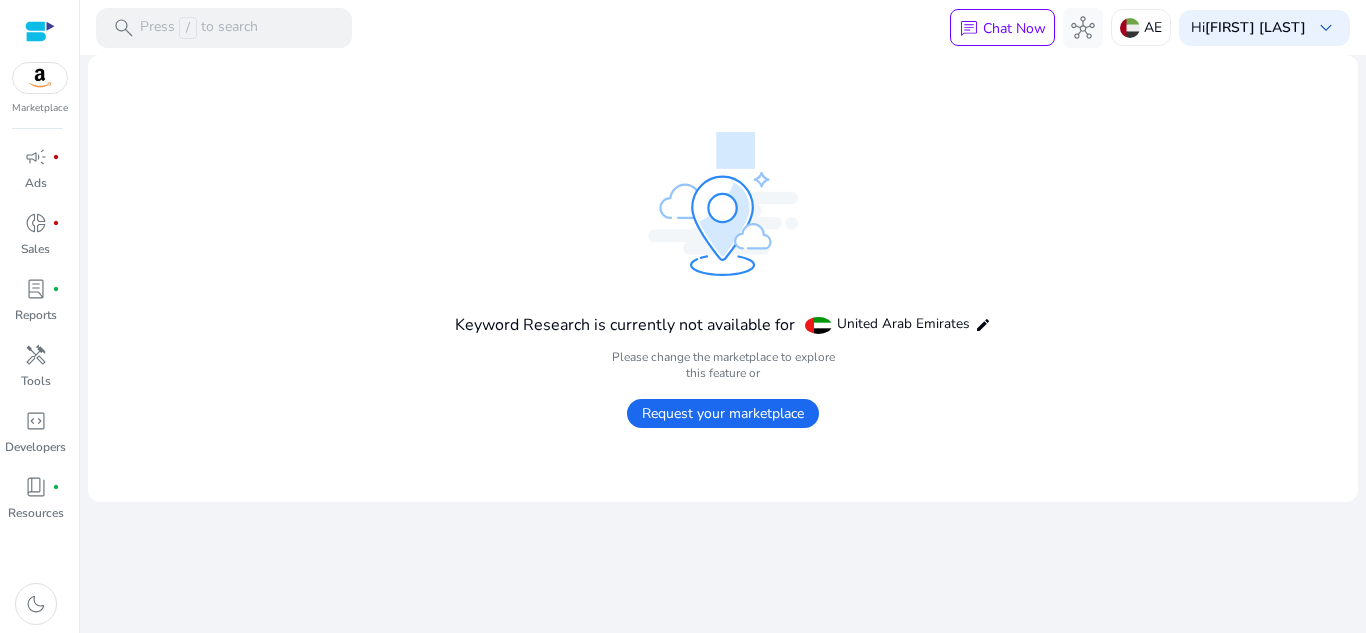 scroll, scrollTop: 0, scrollLeft: 0, axis: both 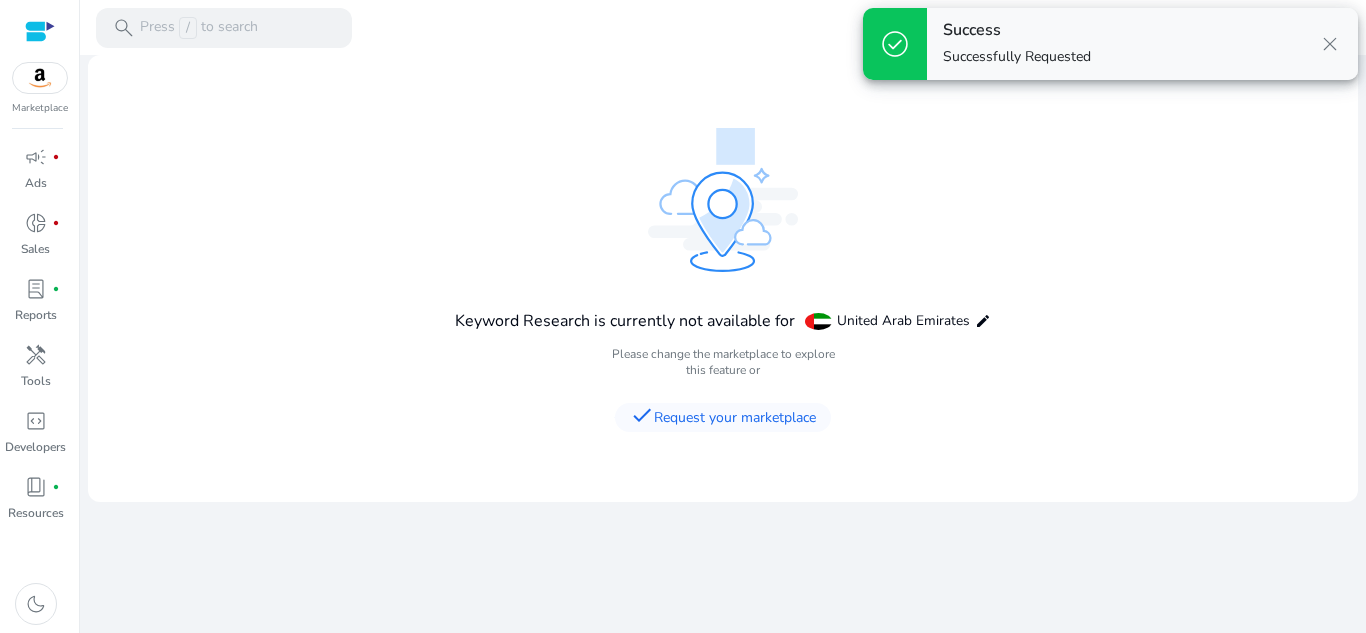 click on "Successfully Requested" at bounding box center [1017, 57] 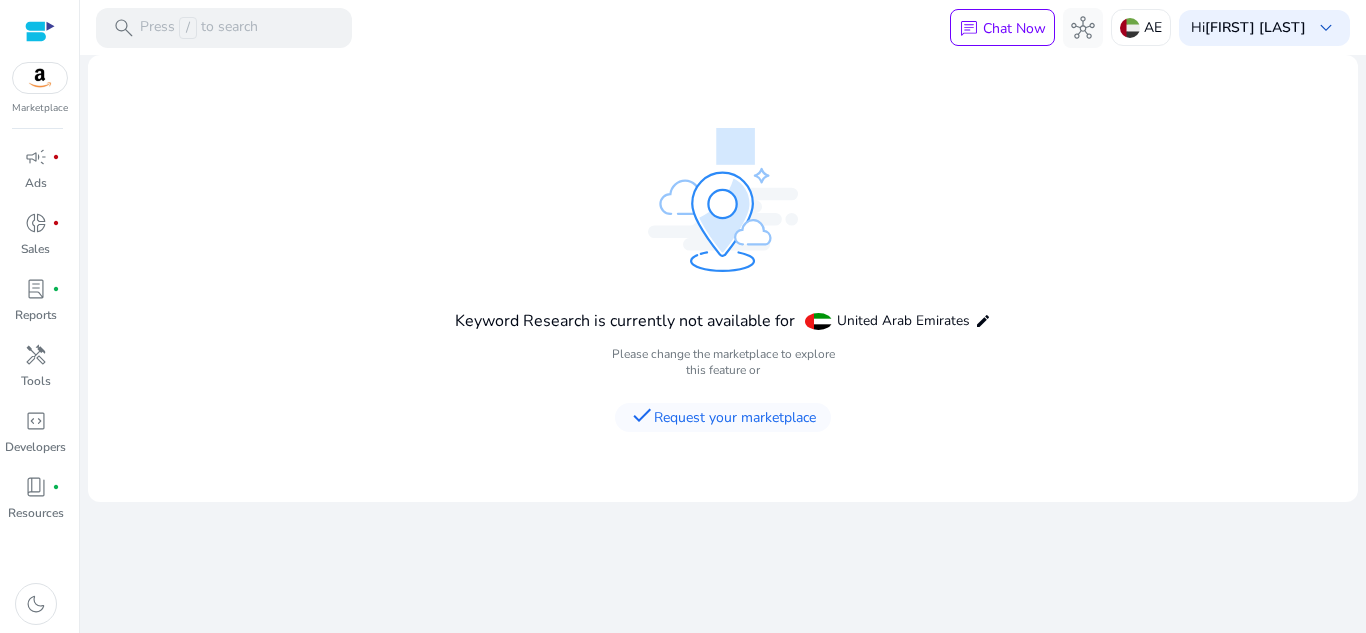 click on "Keyword Research is currently not available for [COUNTRY] edit" 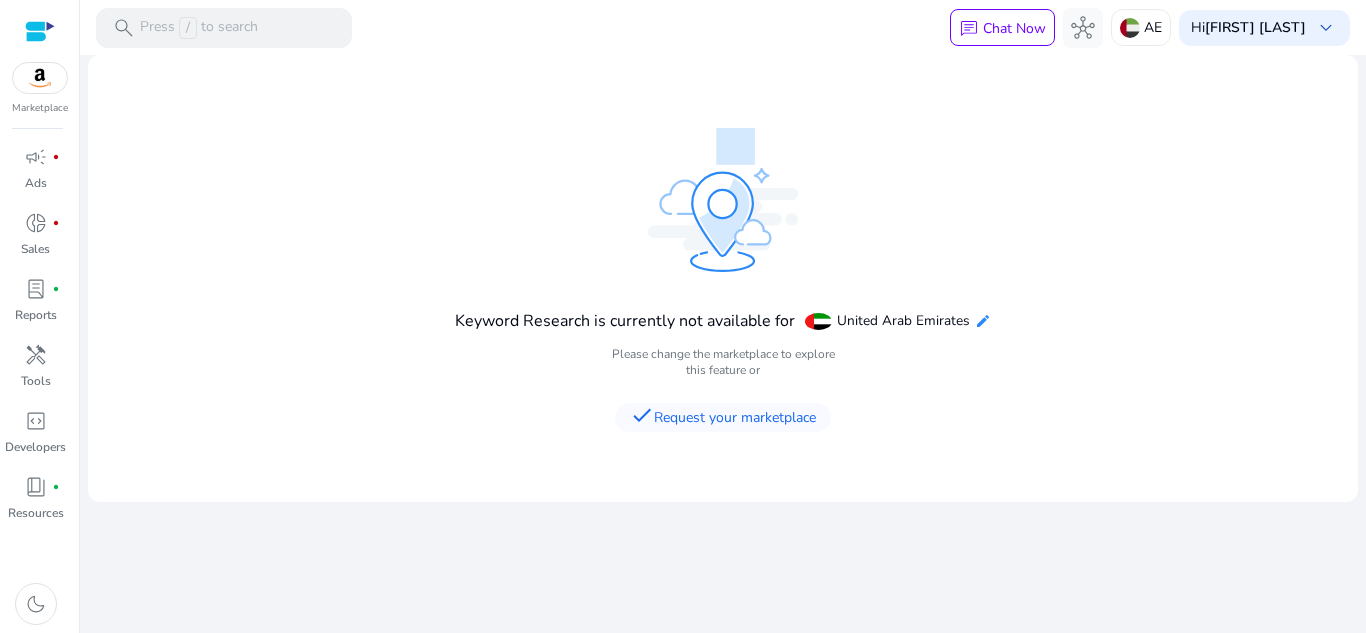 click on "edit" 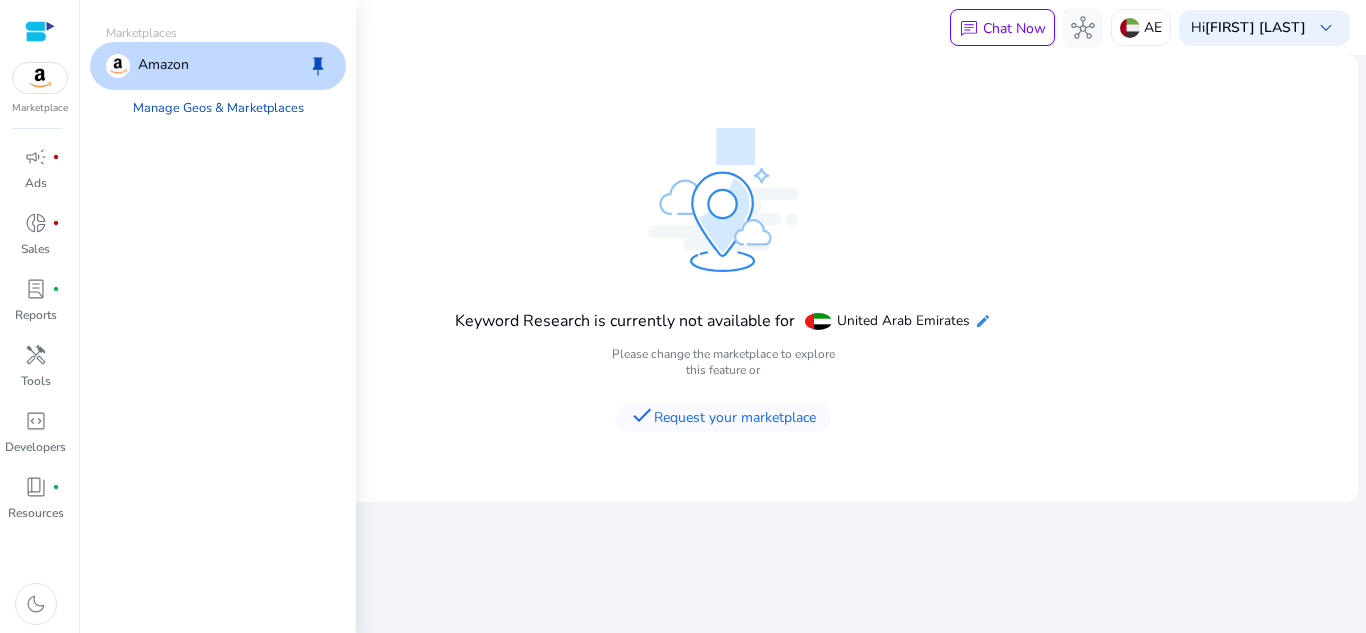 click on "edit" 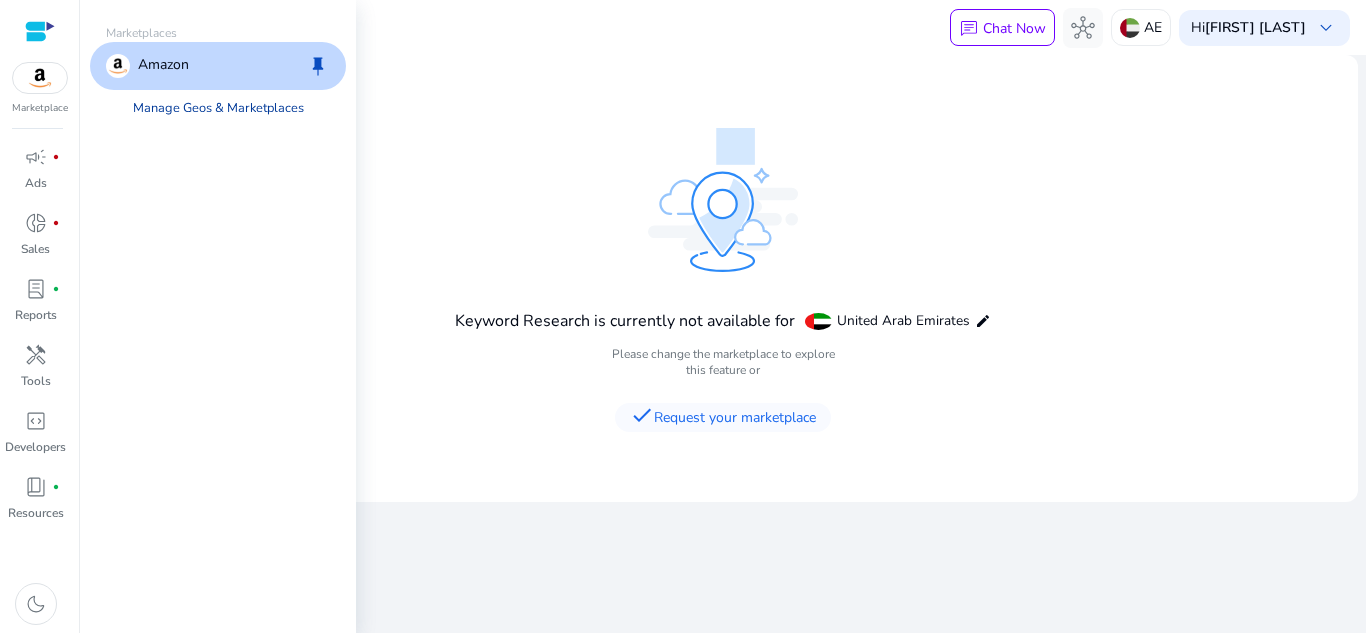 click on "Manage Geos & Marketplaces" at bounding box center [218, 108] 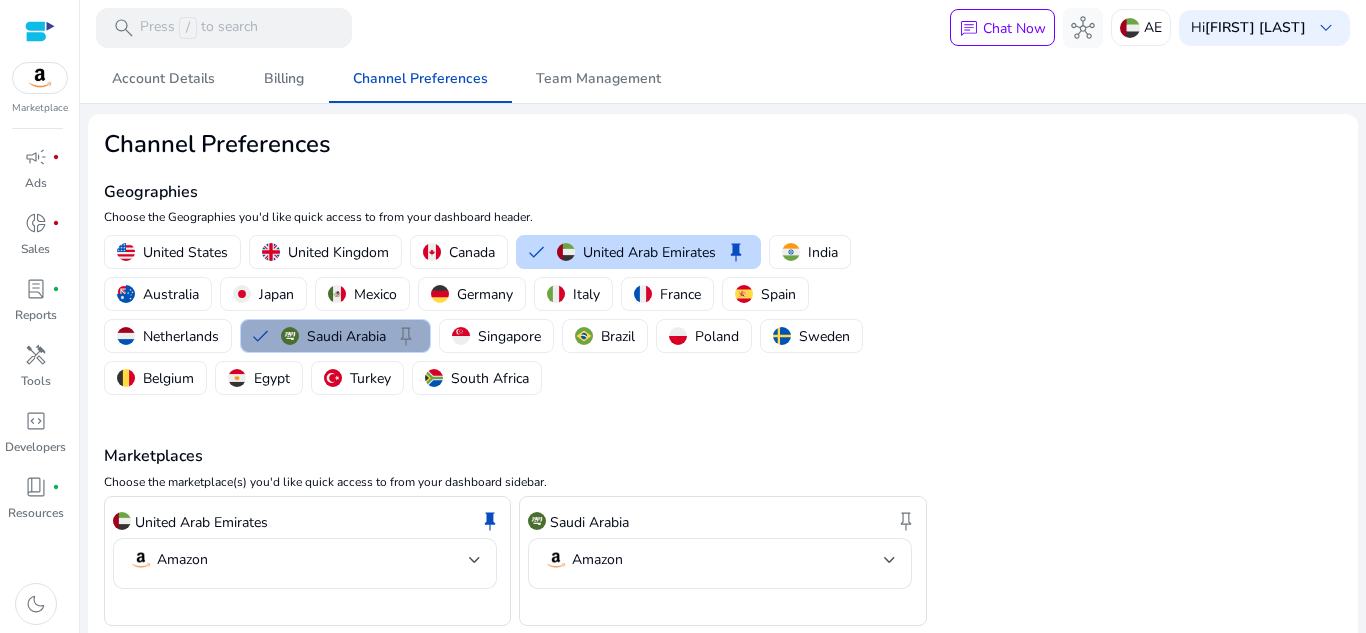 click on "Saudi Arabia" at bounding box center (346, 336) 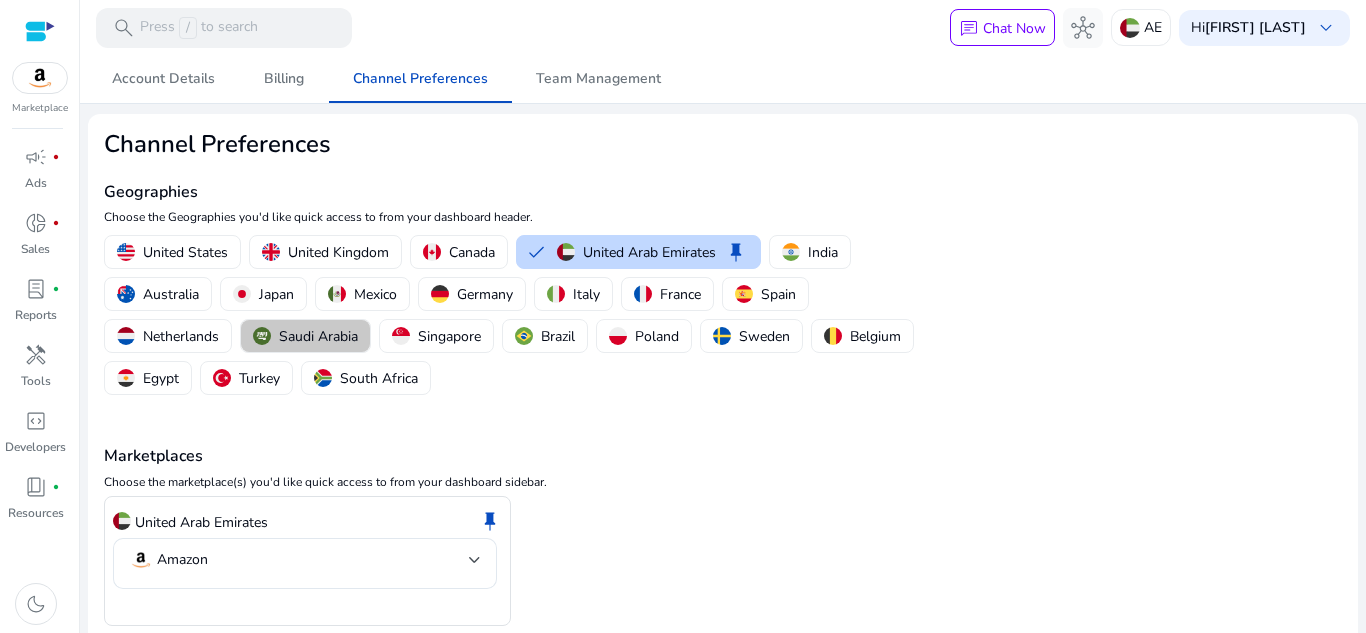 click on "Saudi Arabia" at bounding box center [318, 336] 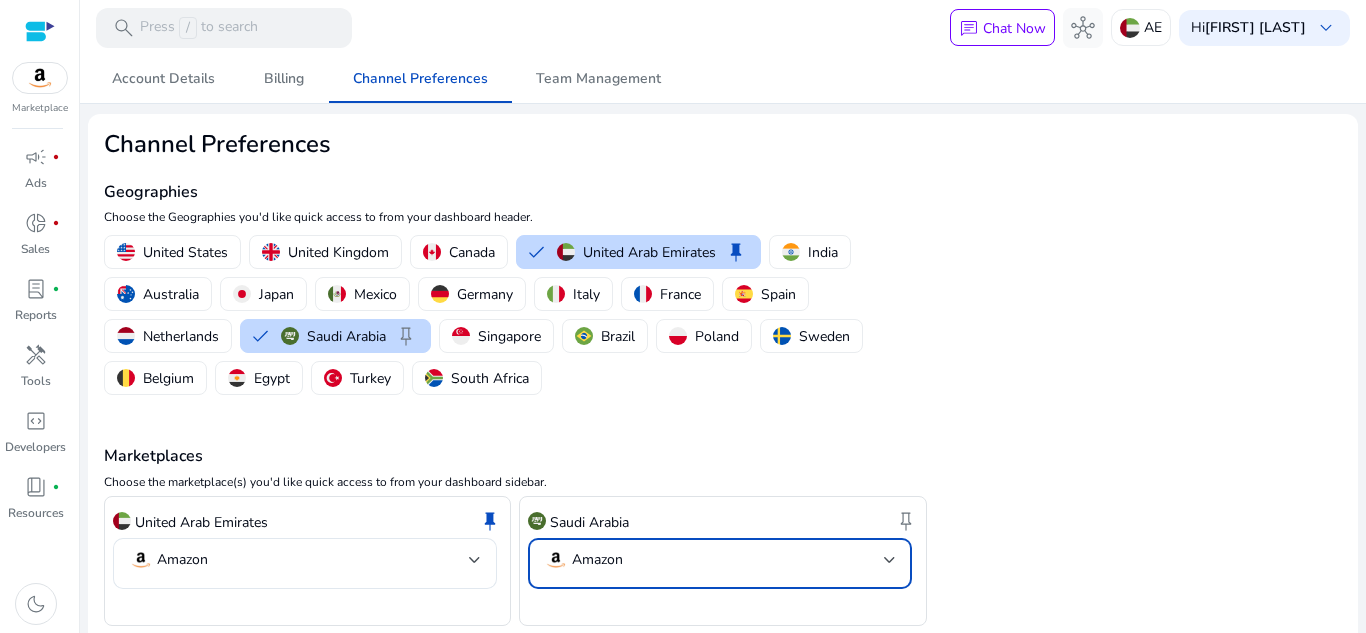 click on "Amazon" at bounding box center (714, 560) 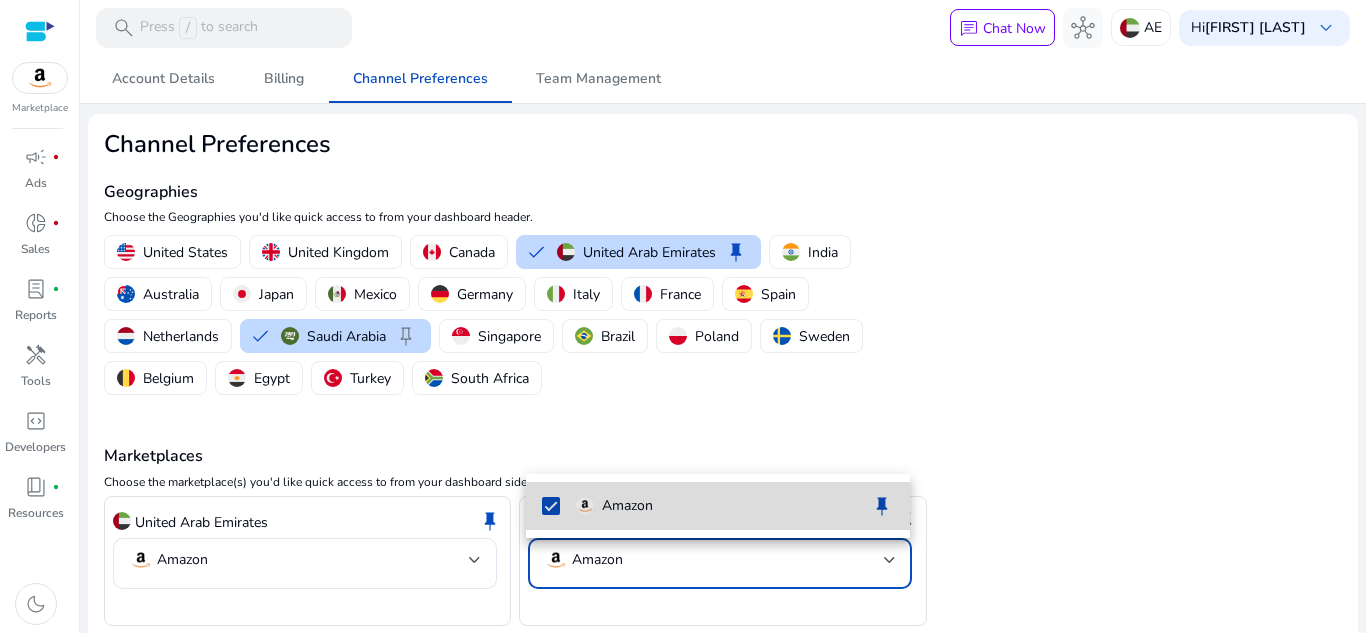 click on "Amazon   keep" at bounding box center (735, 506) 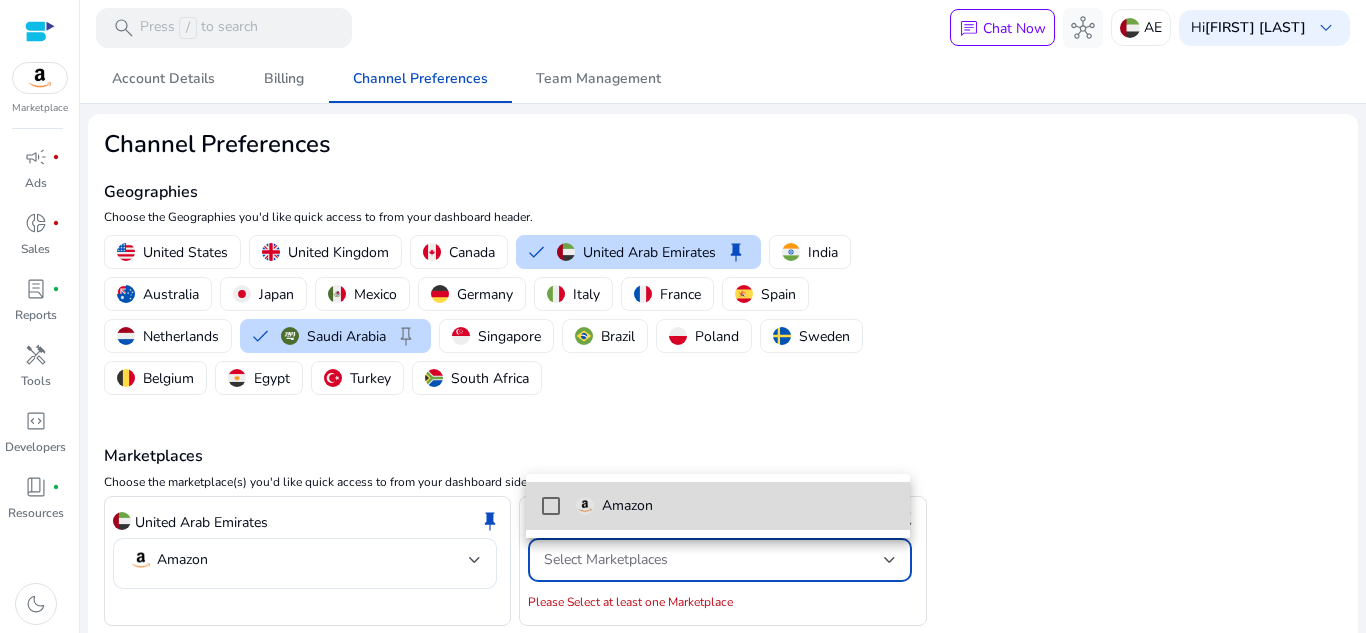 click on "Amazon" at bounding box center [735, 506] 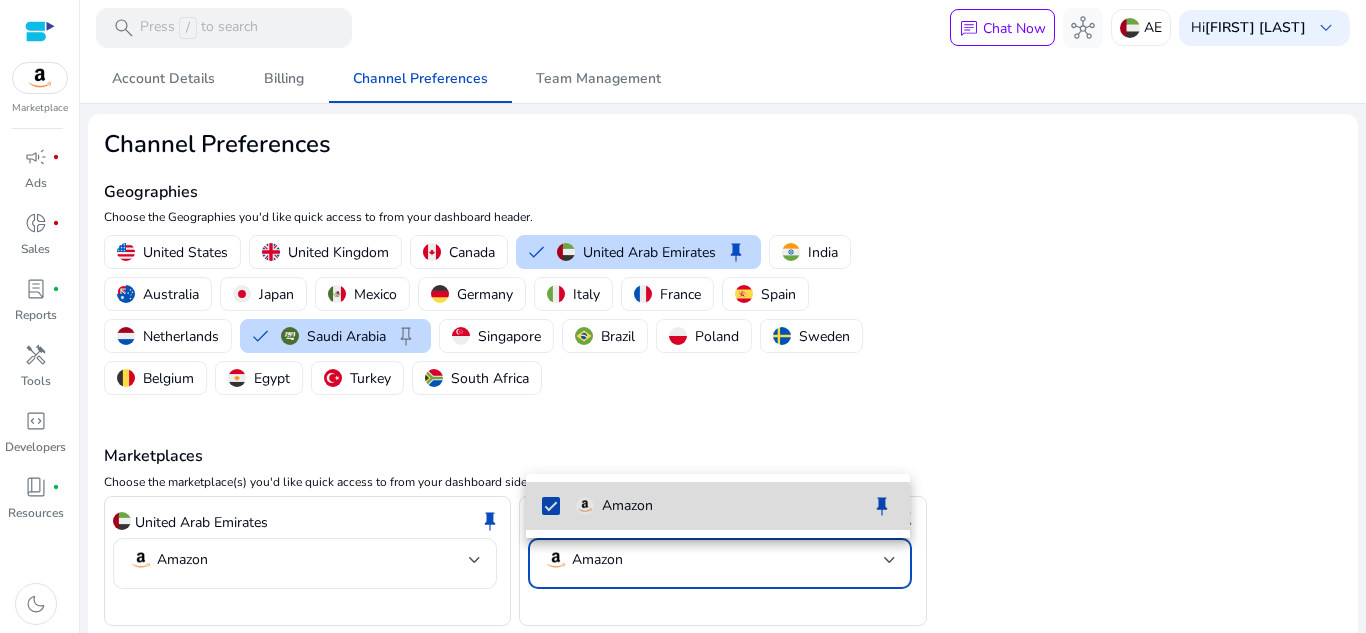 click on "Amazon" at bounding box center [627, 506] 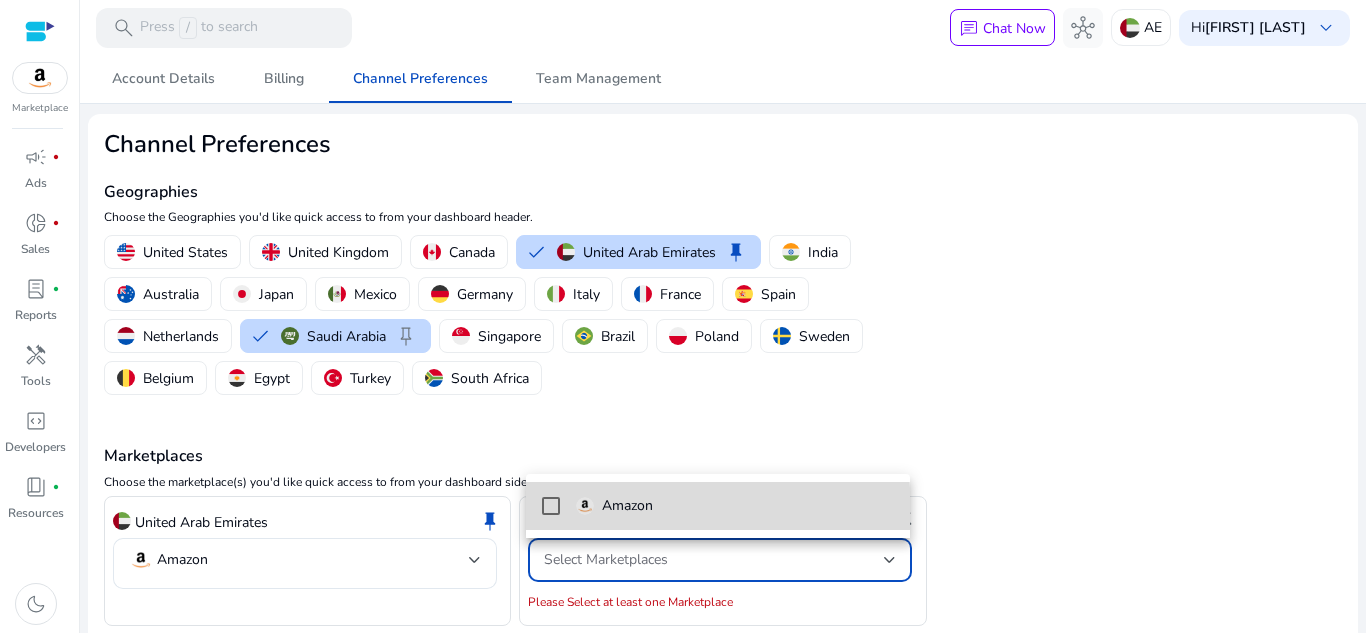 click on "Amazon" at bounding box center (627, 506) 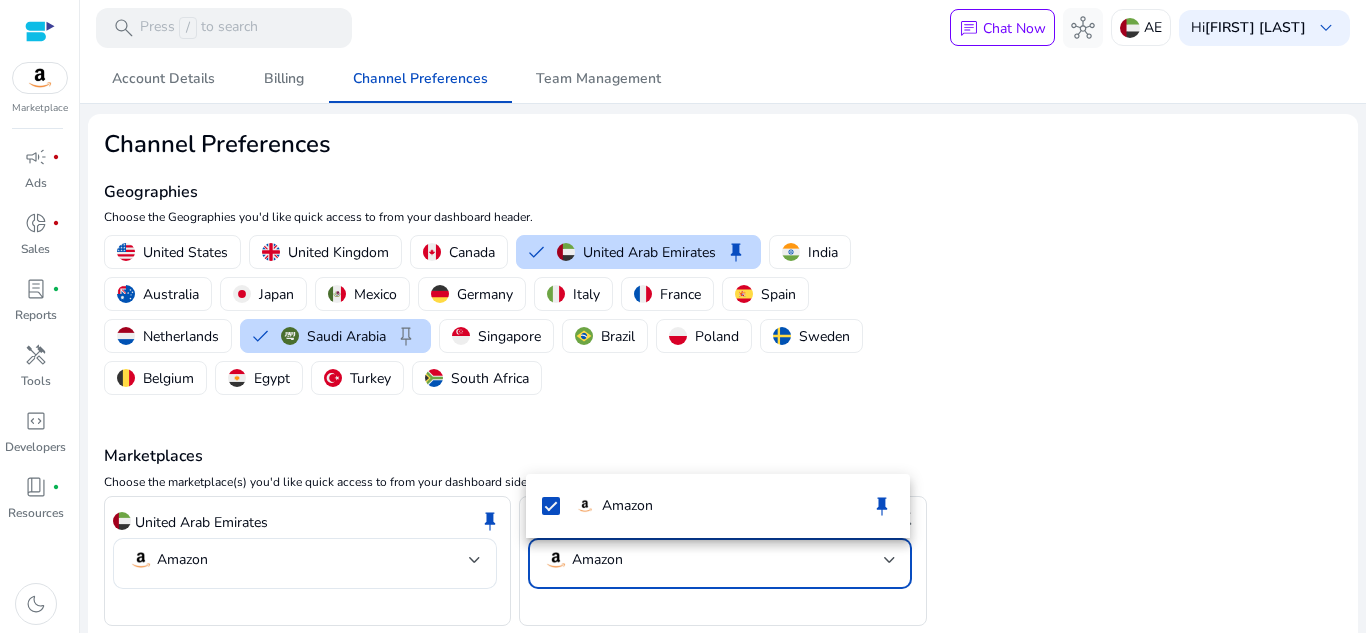 click at bounding box center [683, 316] 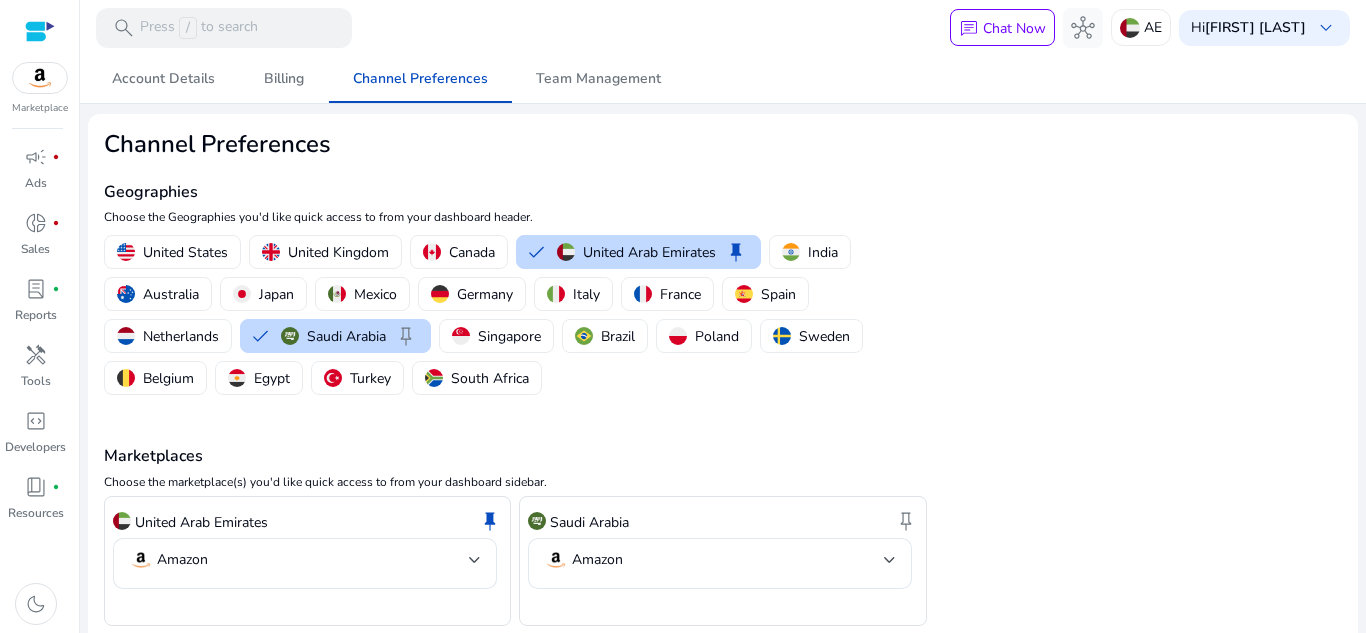 click on "Marketplace" at bounding box center [40, 108] 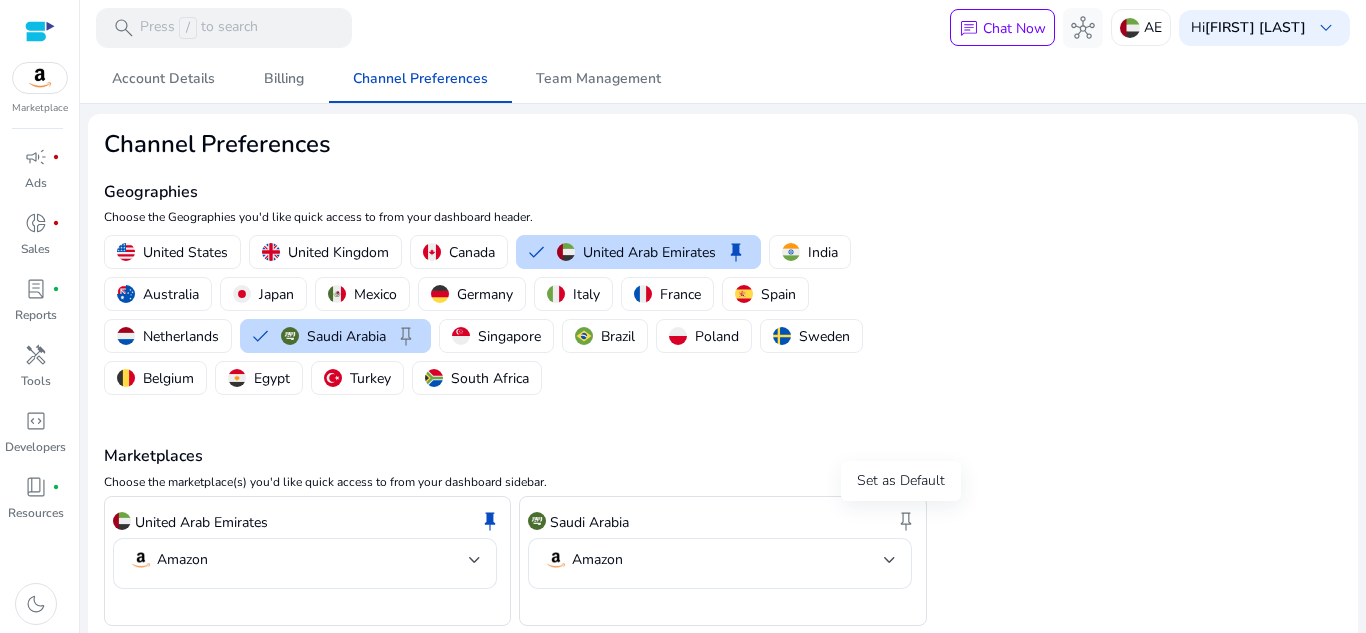 click on "keep" 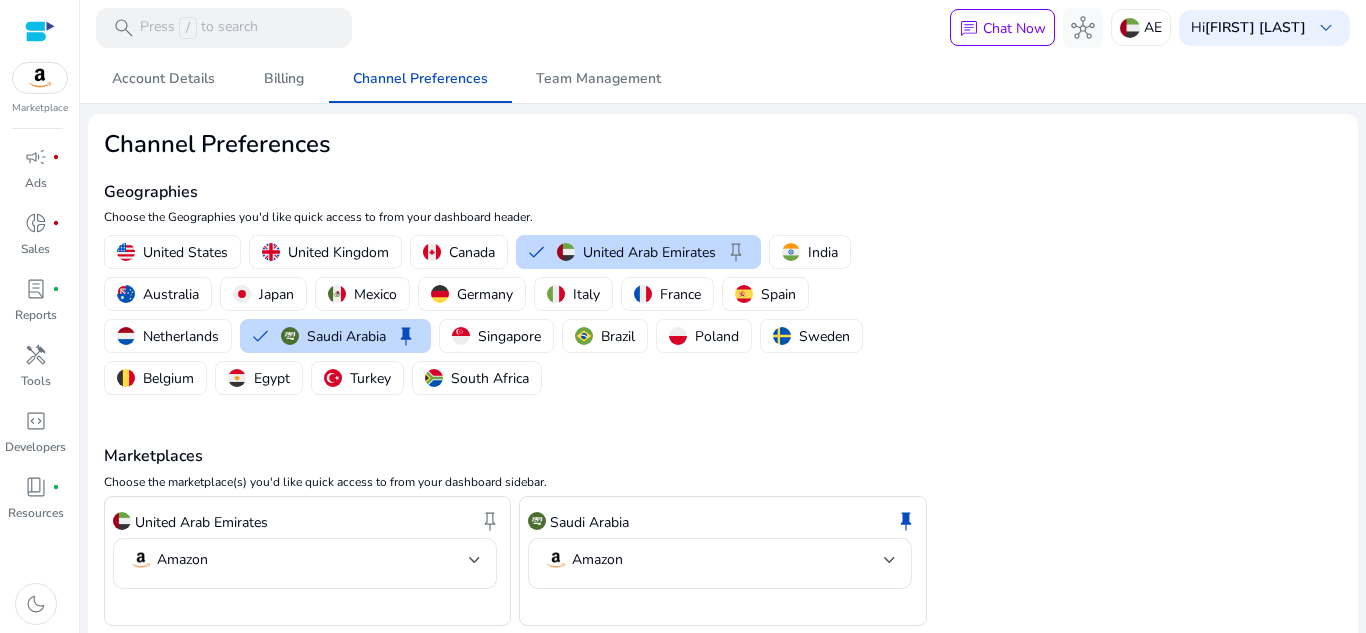 click at bounding box center (40, 78) 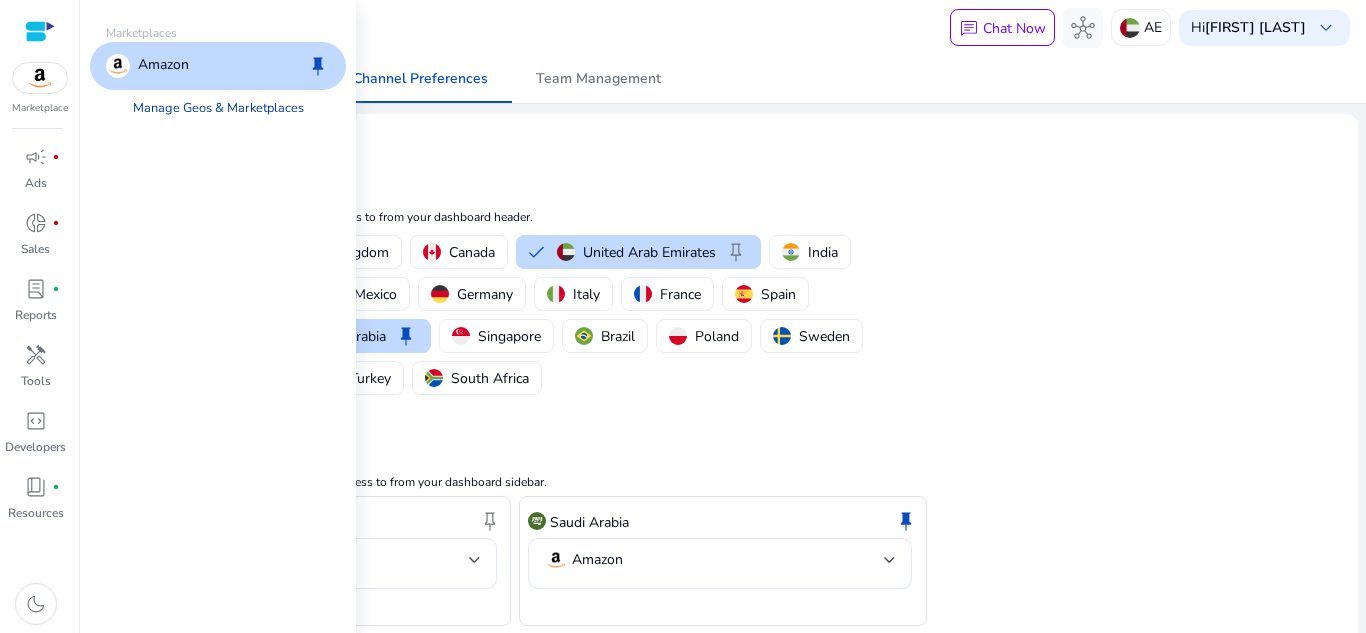 click on "Manage Geos & Marketplaces" at bounding box center [218, 108] 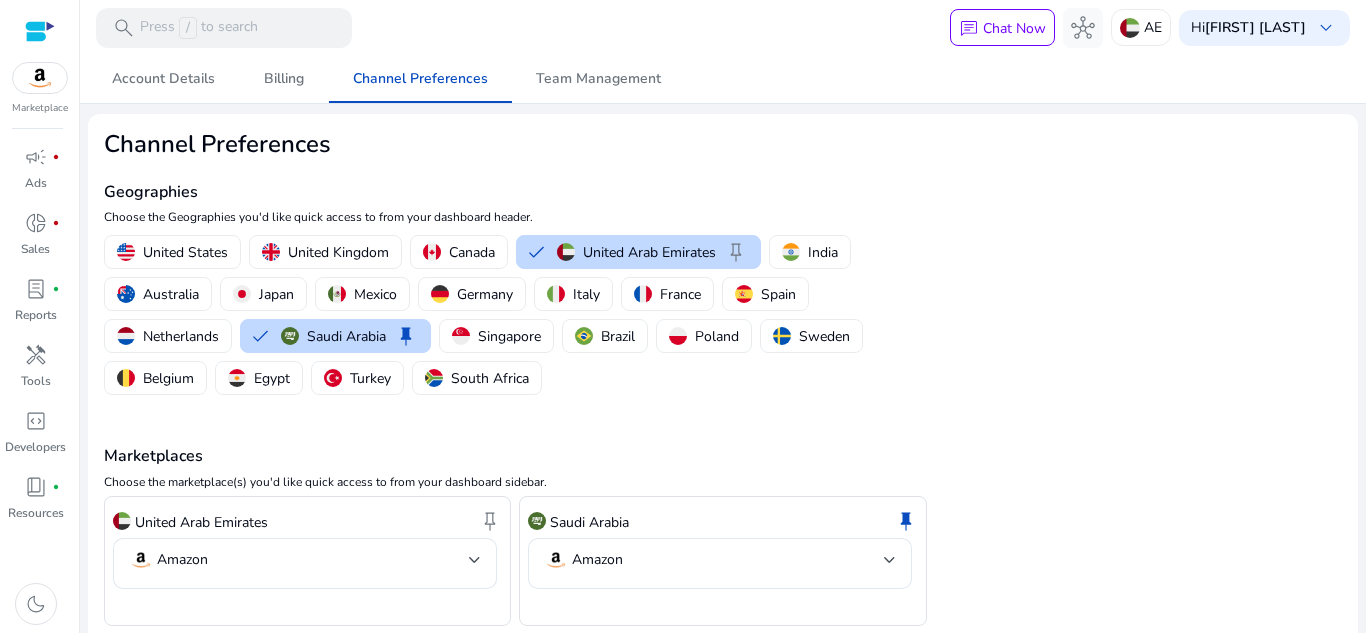 click on "Channel Preferences Geographies  Choose the Geographies you'd like quick access to from your dashboard header.   [COUNTRY]   [COUNTRY]   [COUNTRY]   [COUNTRY]  keep   [COUNTRY]   [COUNTRY]   [COUNTRY]   [COUNTRY]   [COUNTRY]   [COUNTRY]   [COUNTRY]   [COUNTRY]   [COUNTRY]  keep   [COUNTRY]   [COUNTRY]   [COUNTRY]   [COUNTRY]   [COUNTRY]   [COUNTRY]   [COUNTRY]  Marketplaces  Choose the marketplace(s) you'd like quick access to from your dashboard sidebar.  [COUNTRY]  keep   Amazon  [COUNTRY]  keep   Amazon  Save Preferences" 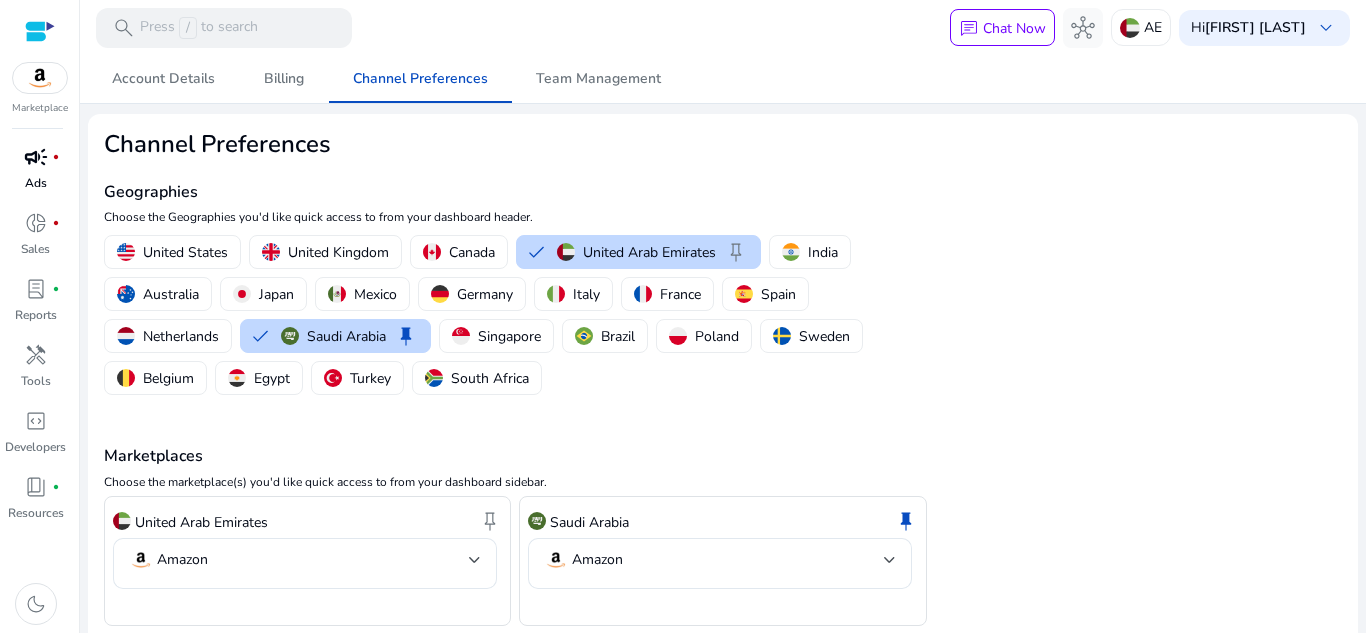 click on "campaign   fiber_manual_record   Ads" at bounding box center [35, 174] 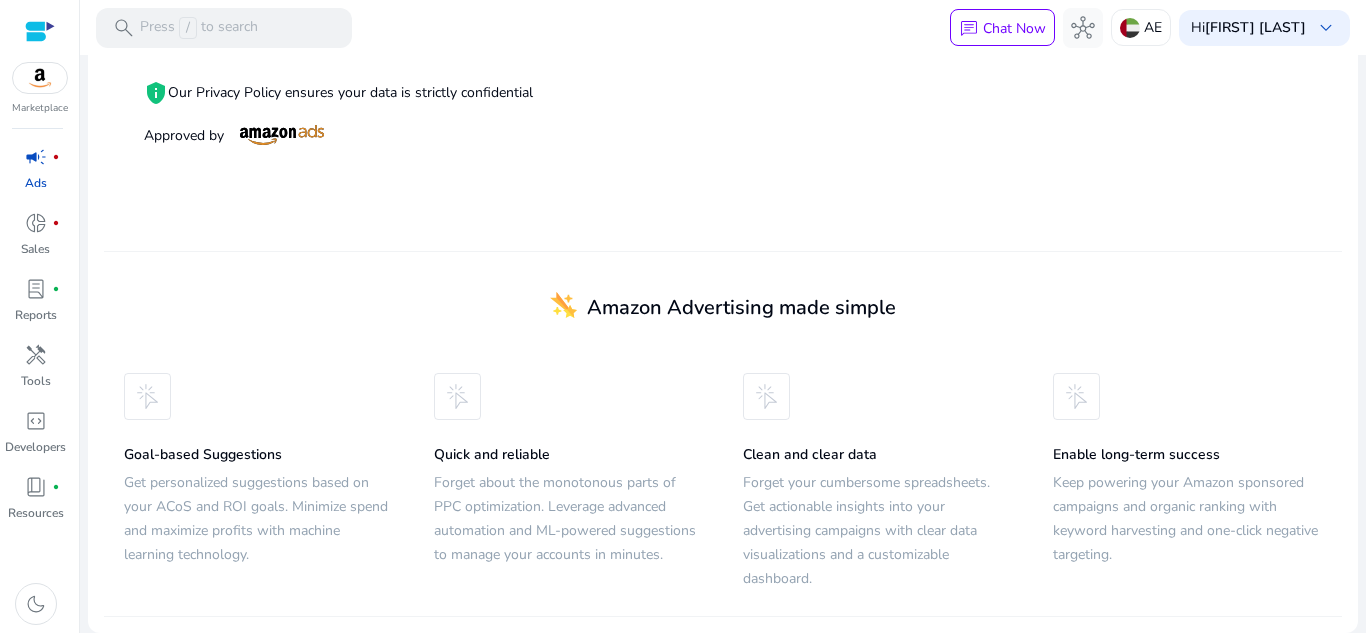 scroll, scrollTop: 0, scrollLeft: 0, axis: both 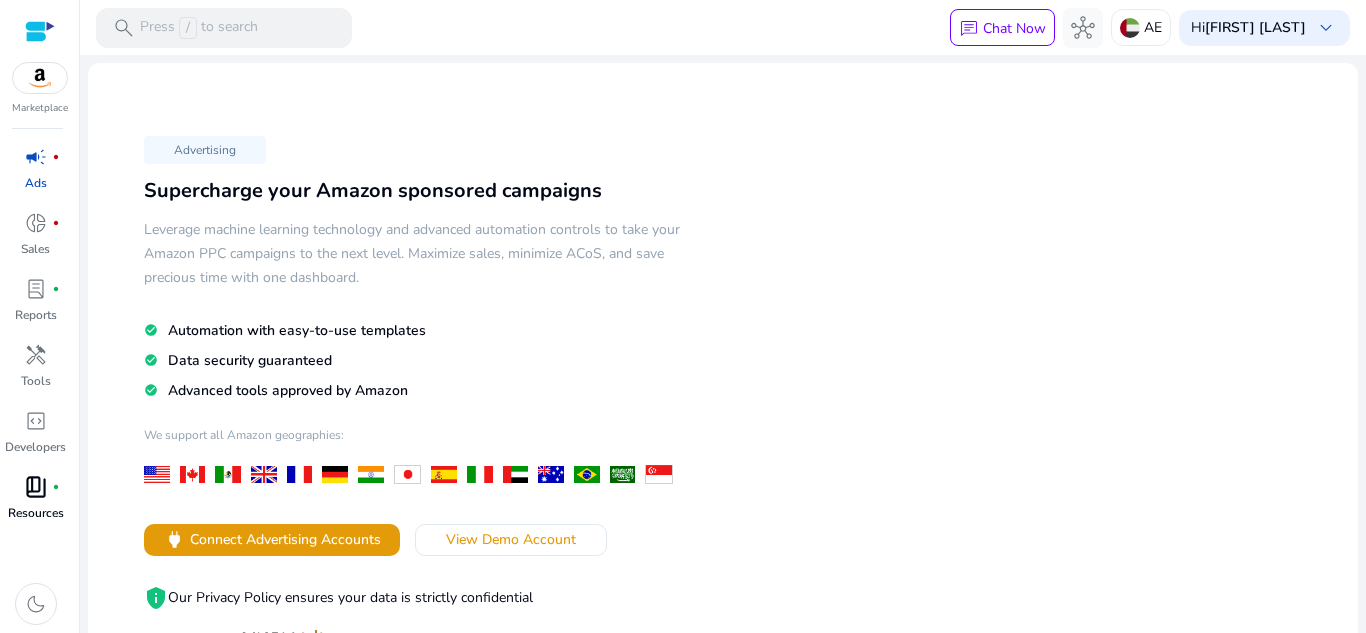 click on "book_4   fiber_manual_record" at bounding box center [36, 487] 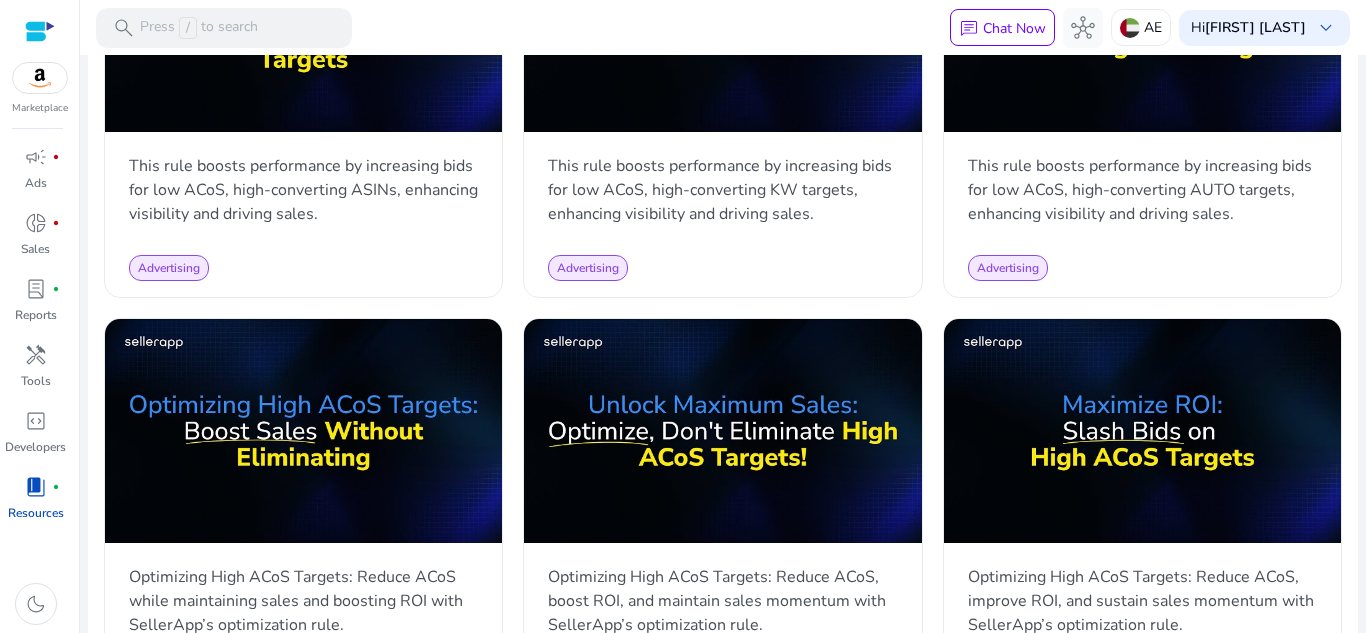 scroll, scrollTop: 1537, scrollLeft: 0, axis: vertical 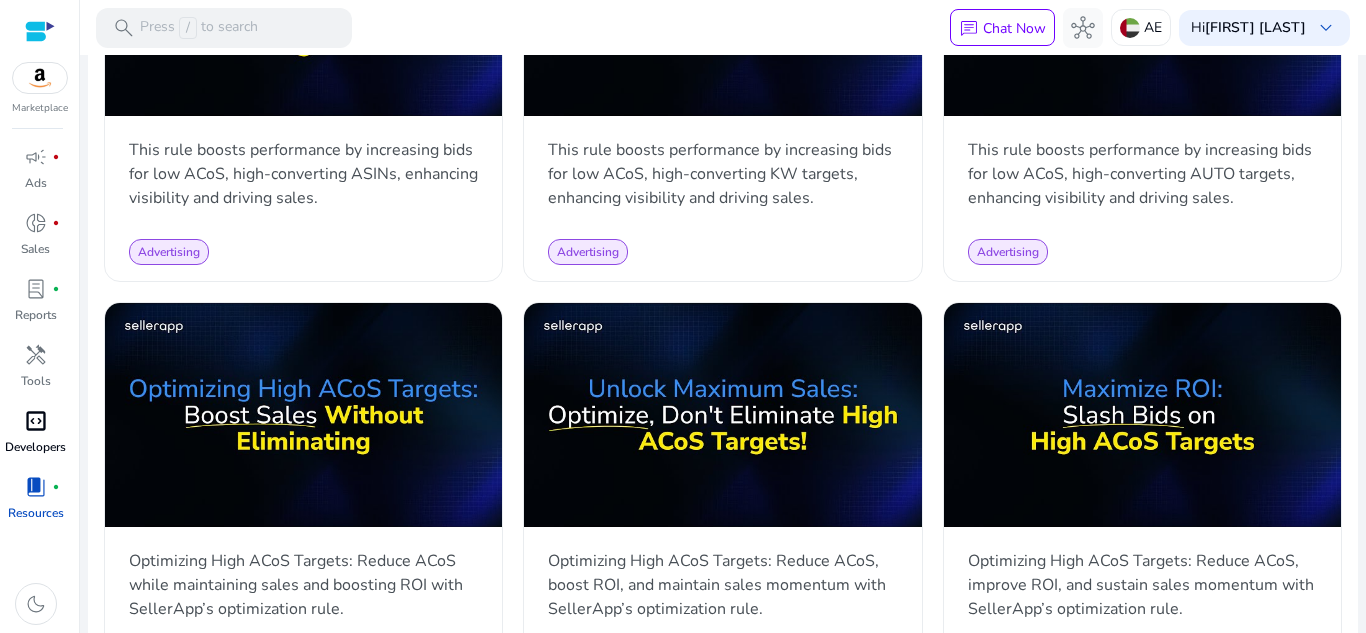 click on "Developers" at bounding box center [35, 447] 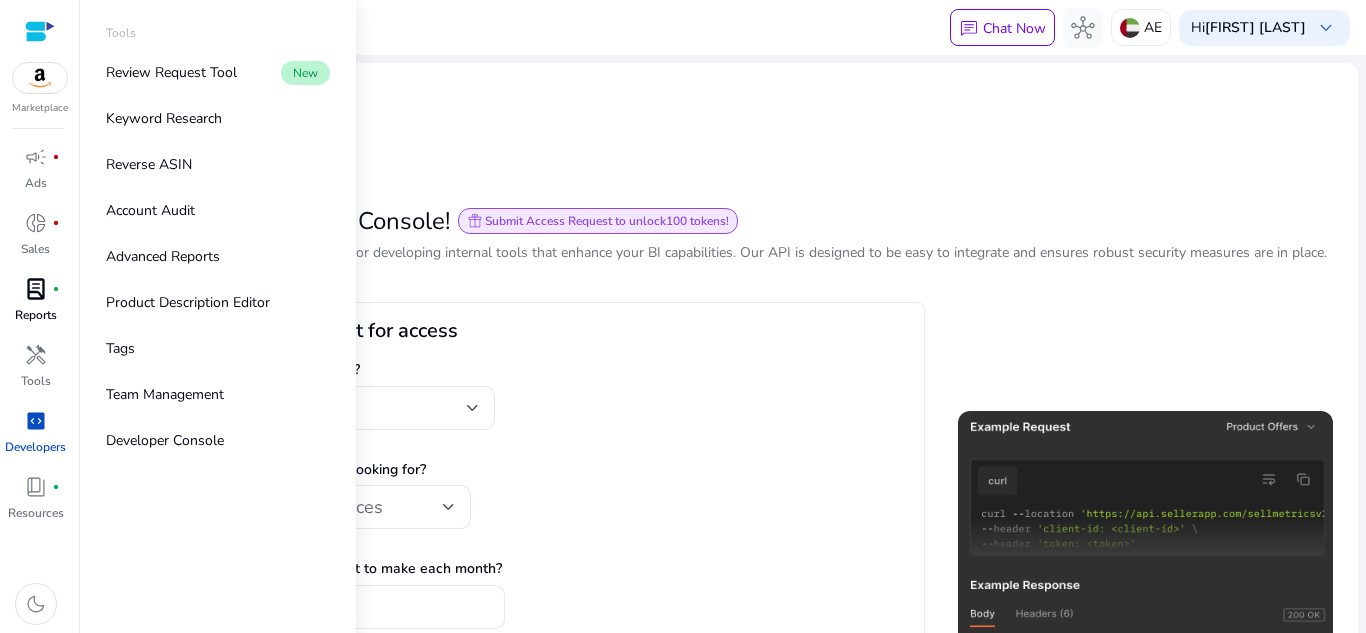 click on "lab_profile   fiber_manual_record   Reports" at bounding box center (35, 306) 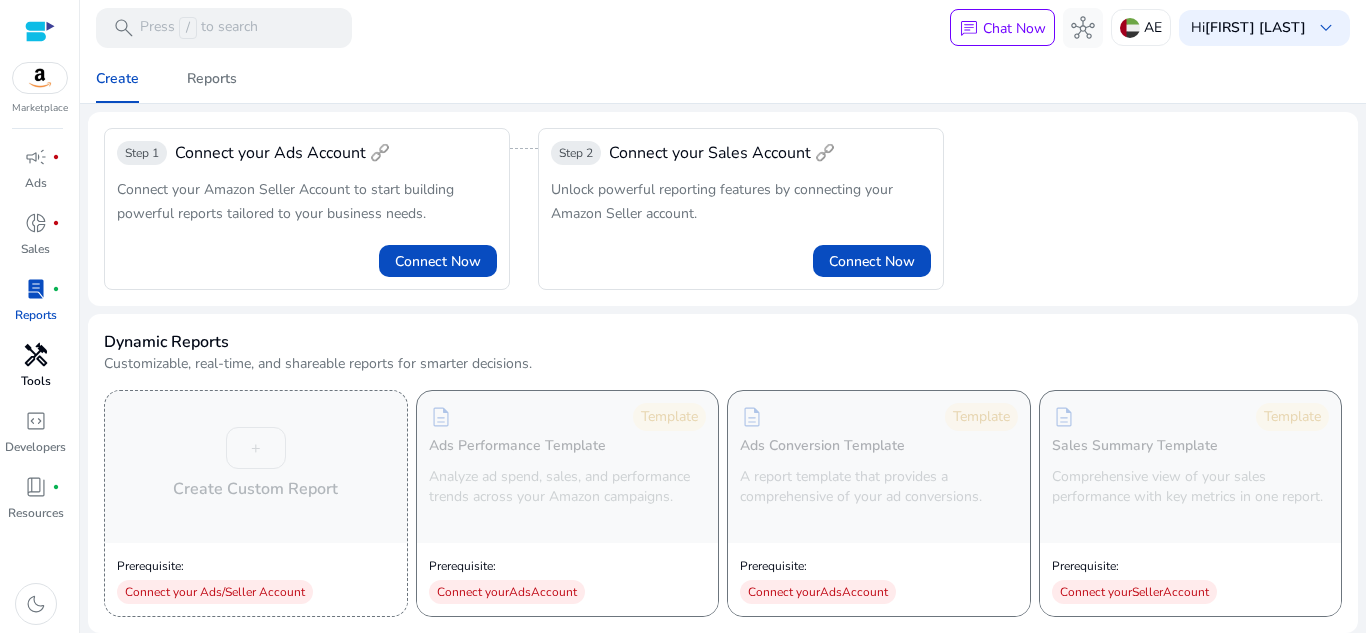 click on "handyman   Tools" at bounding box center (35, 372) 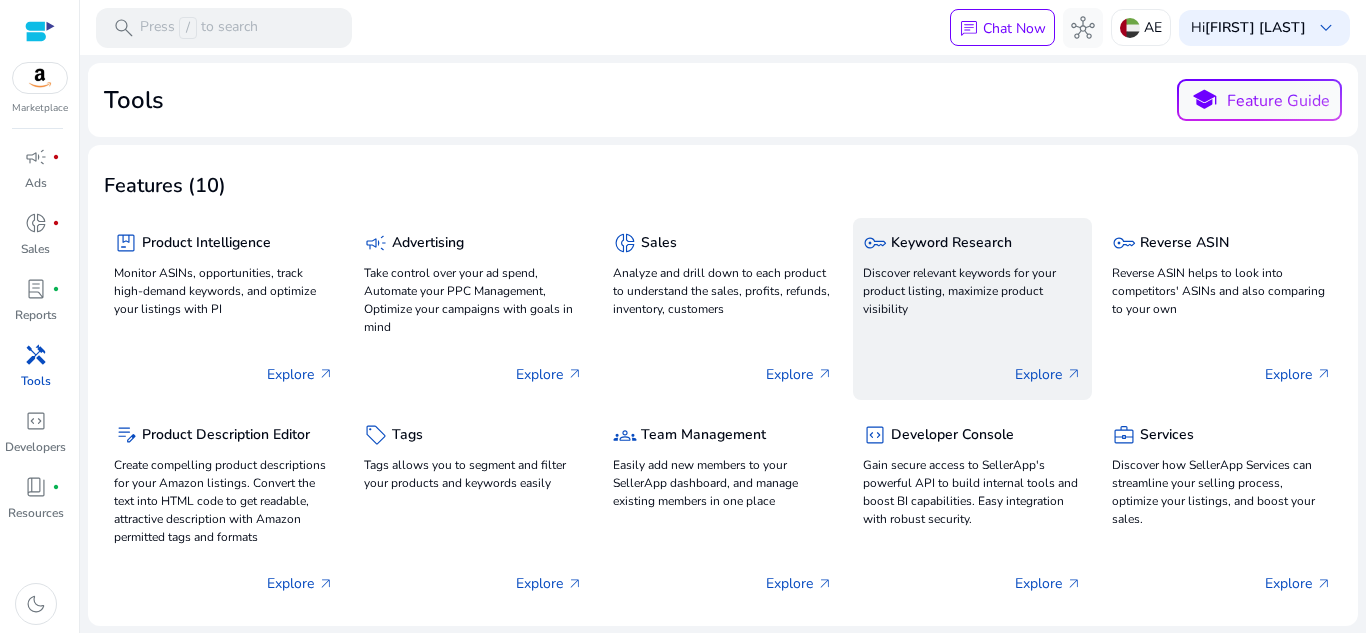 click on "Explore   arrow_outward" 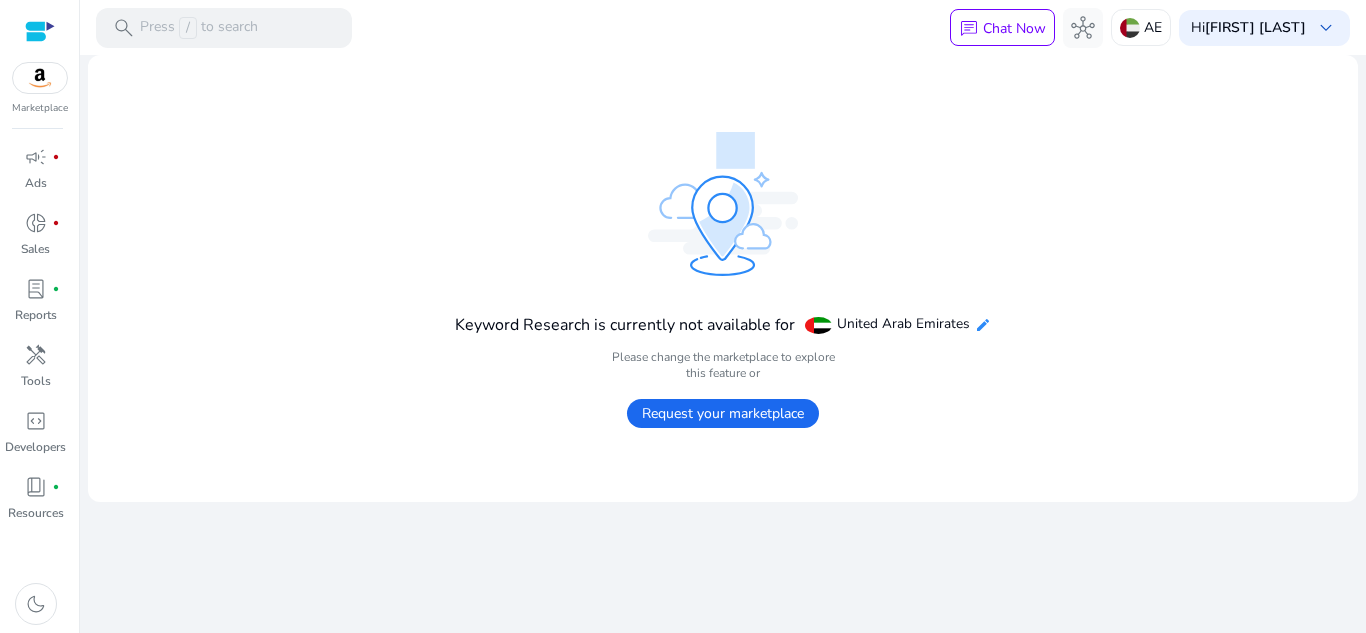 click on "edit" 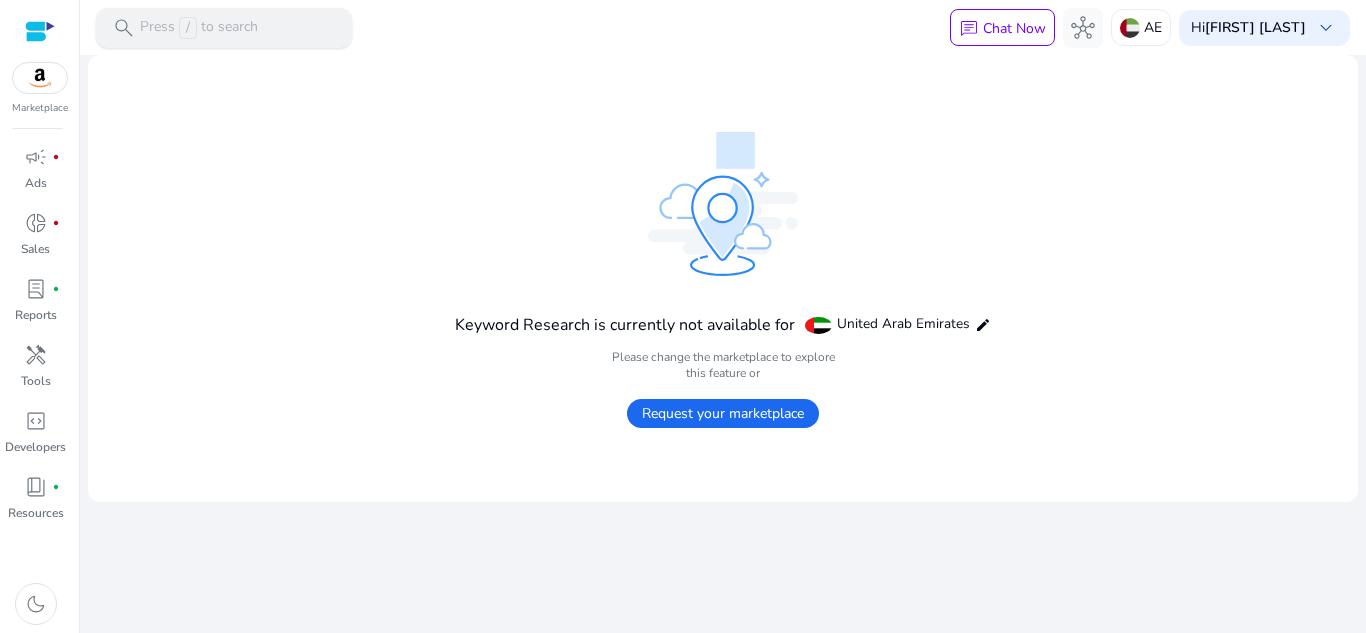 click on "Press  /  to search" at bounding box center [199, 28] 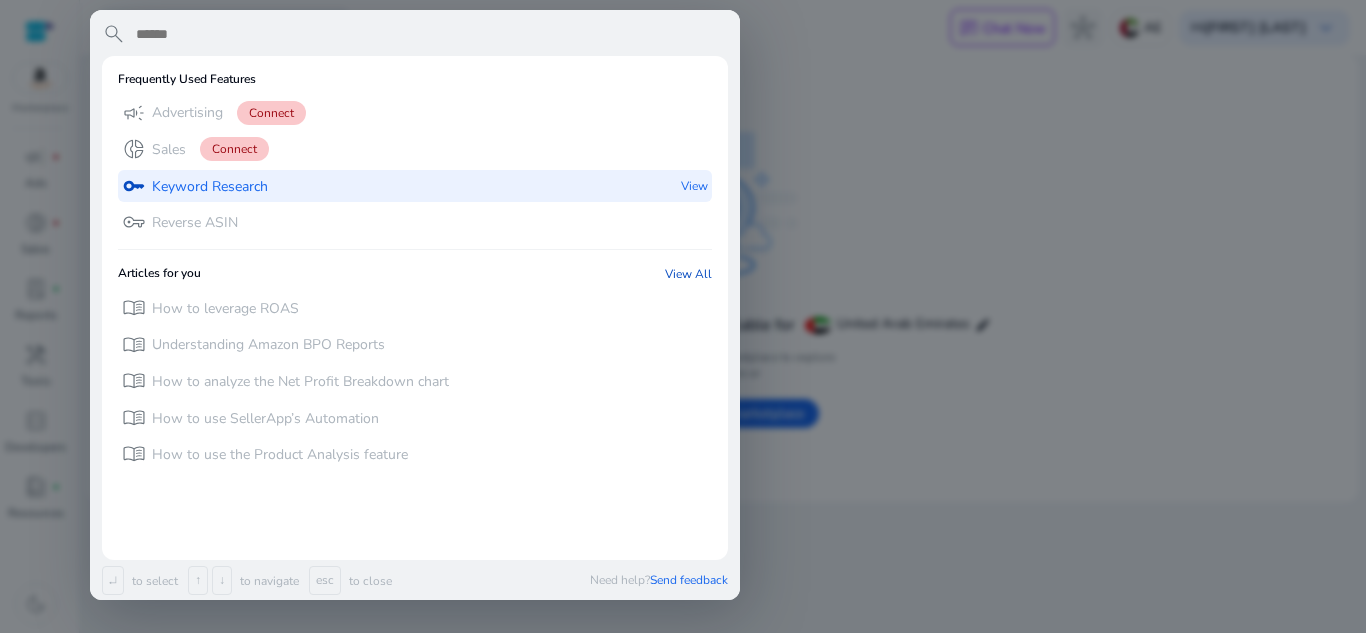 click on "Keyword Research" at bounding box center (210, 187) 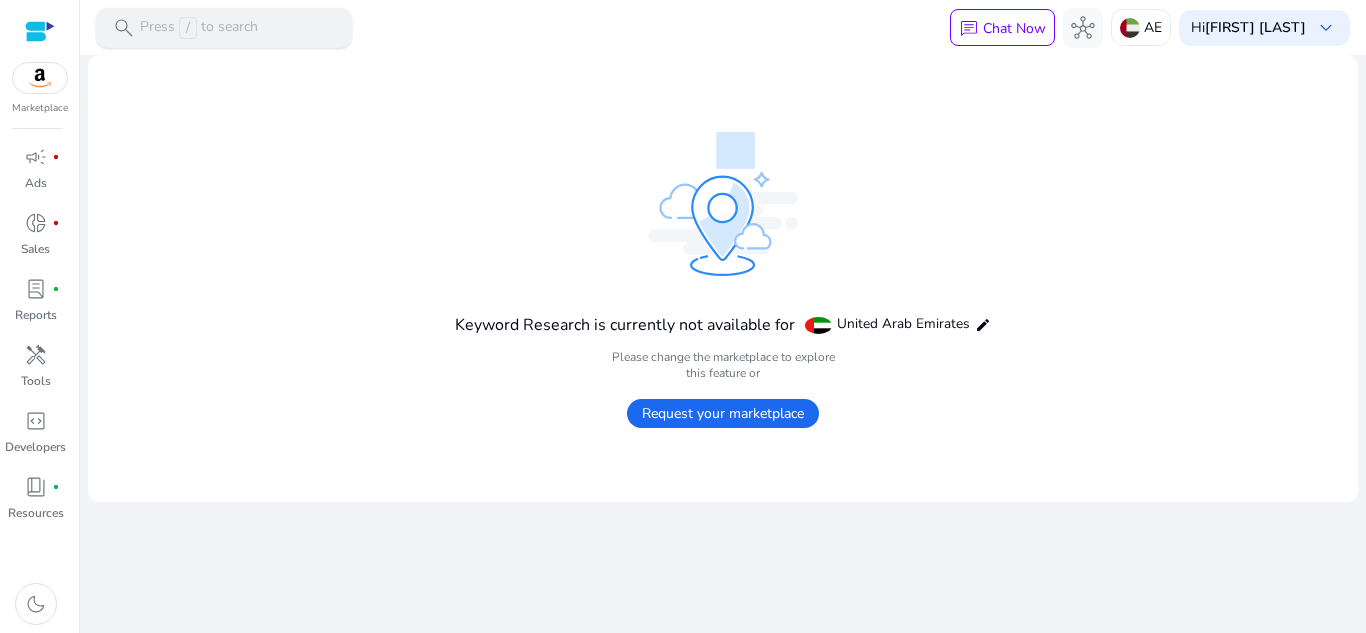 click on "Press  /  to search" at bounding box center (199, 28) 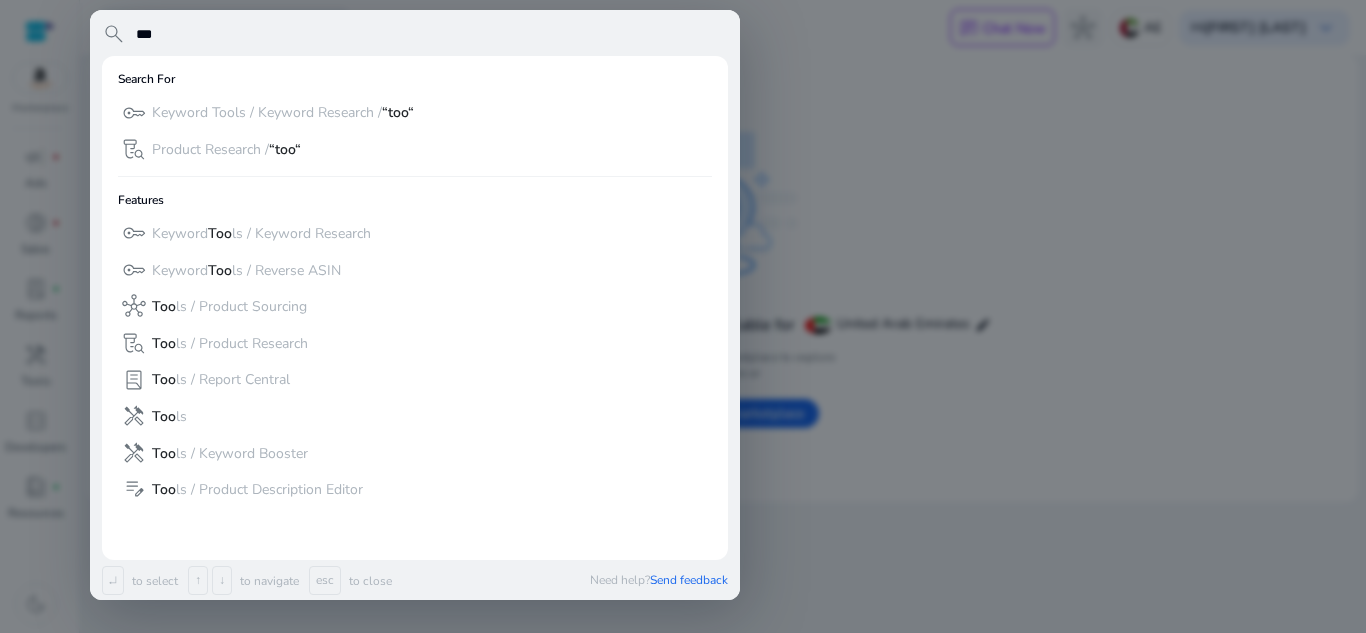 type on "***" 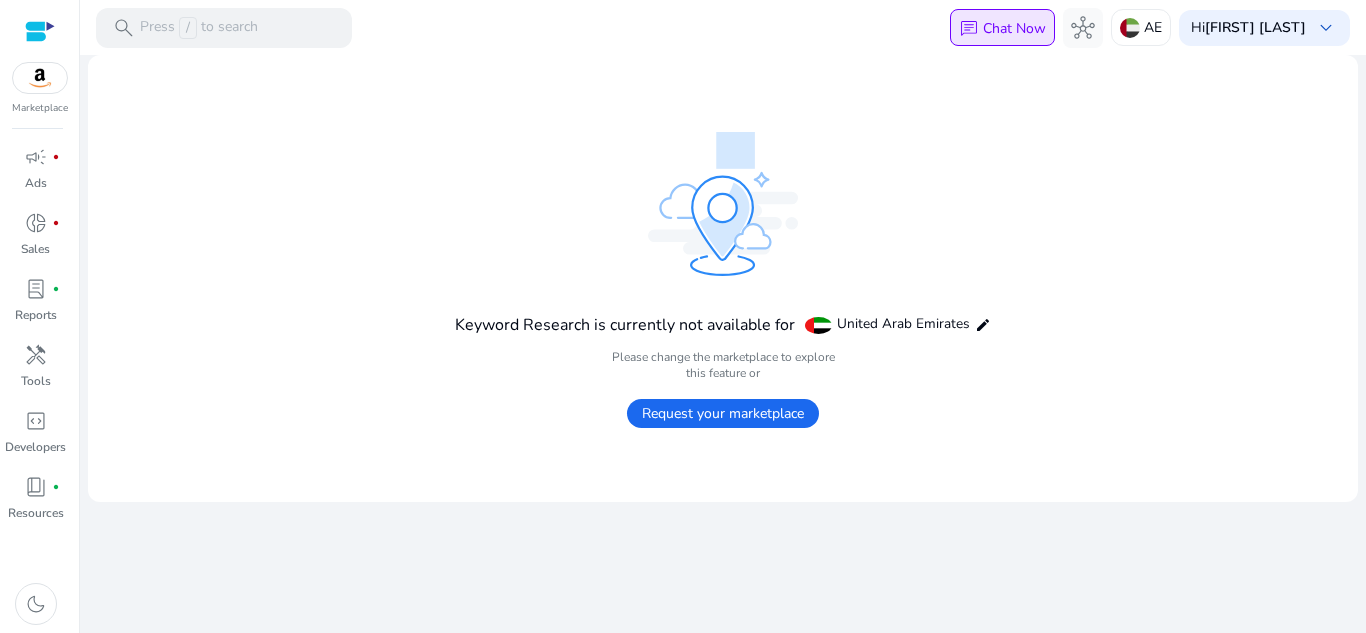 click on "chat  Chat Now" at bounding box center (1002, 28) 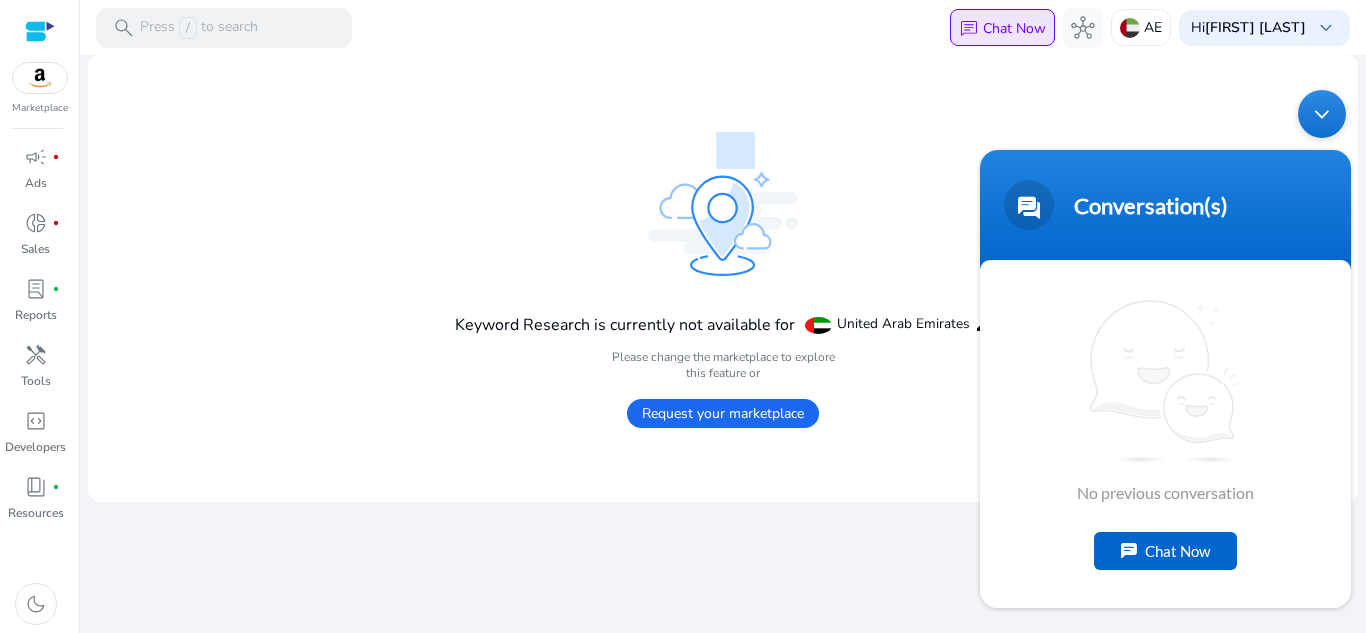 type 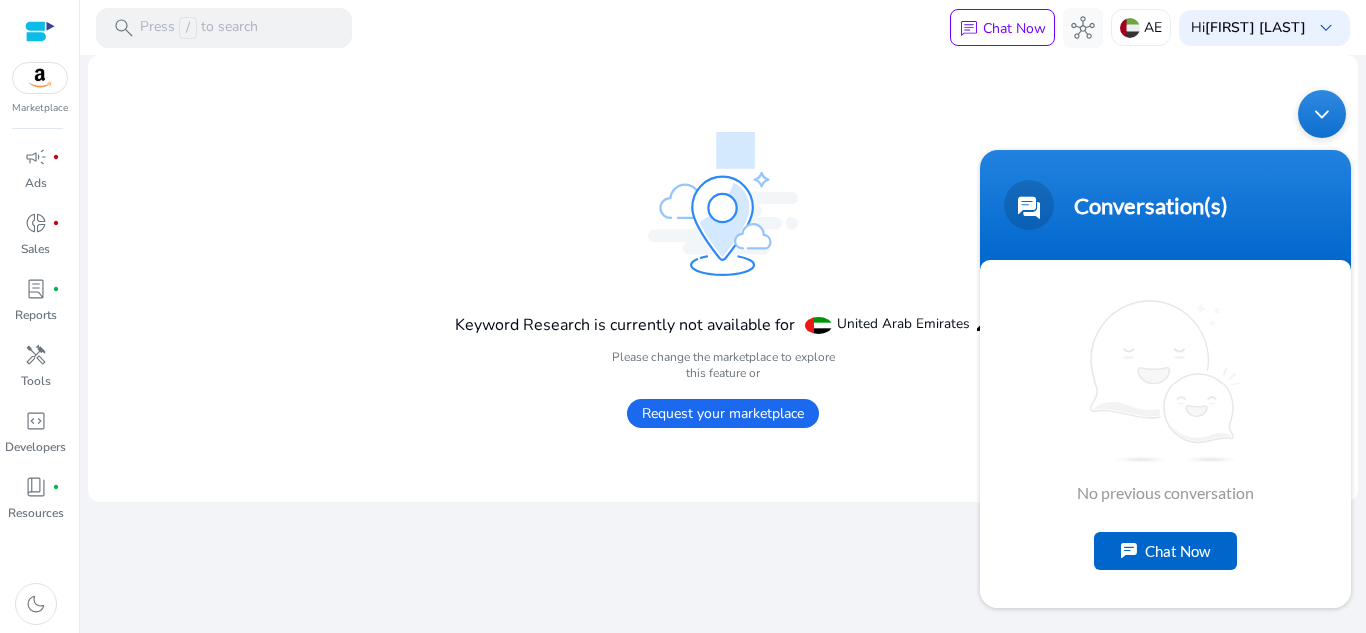 click on "Chat Now" at bounding box center (1165, 550) 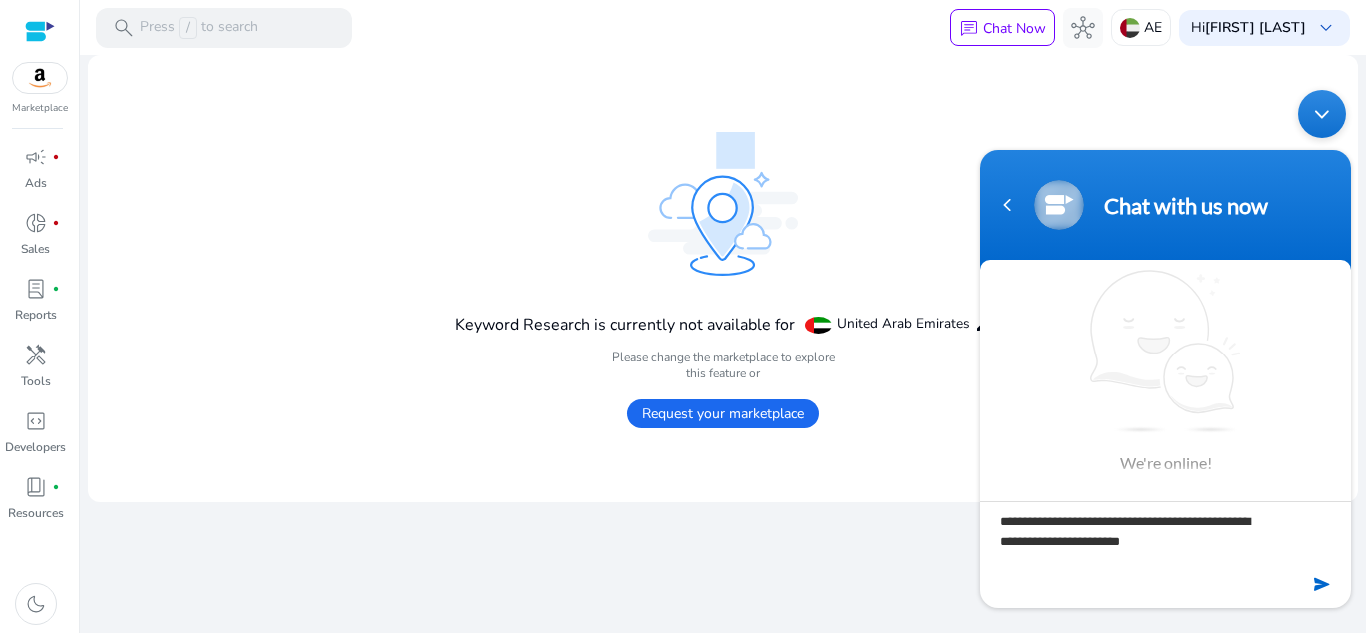 type on "**********" 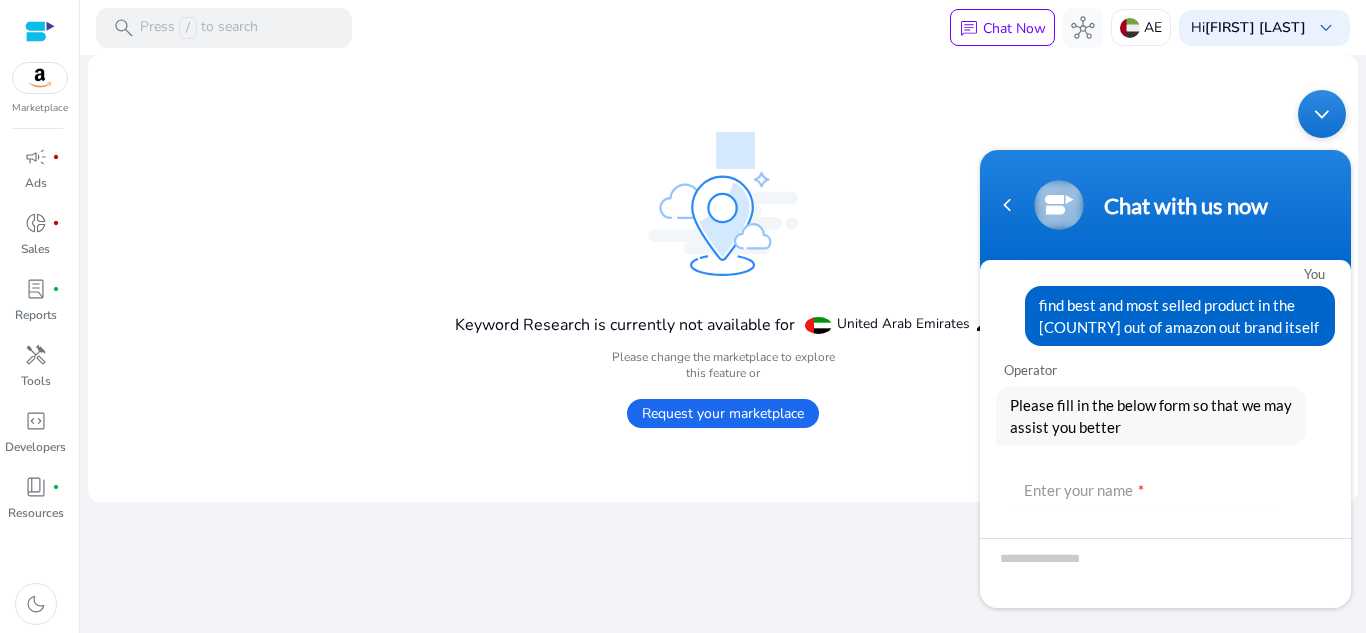 scroll, scrollTop: 0, scrollLeft: 0, axis: both 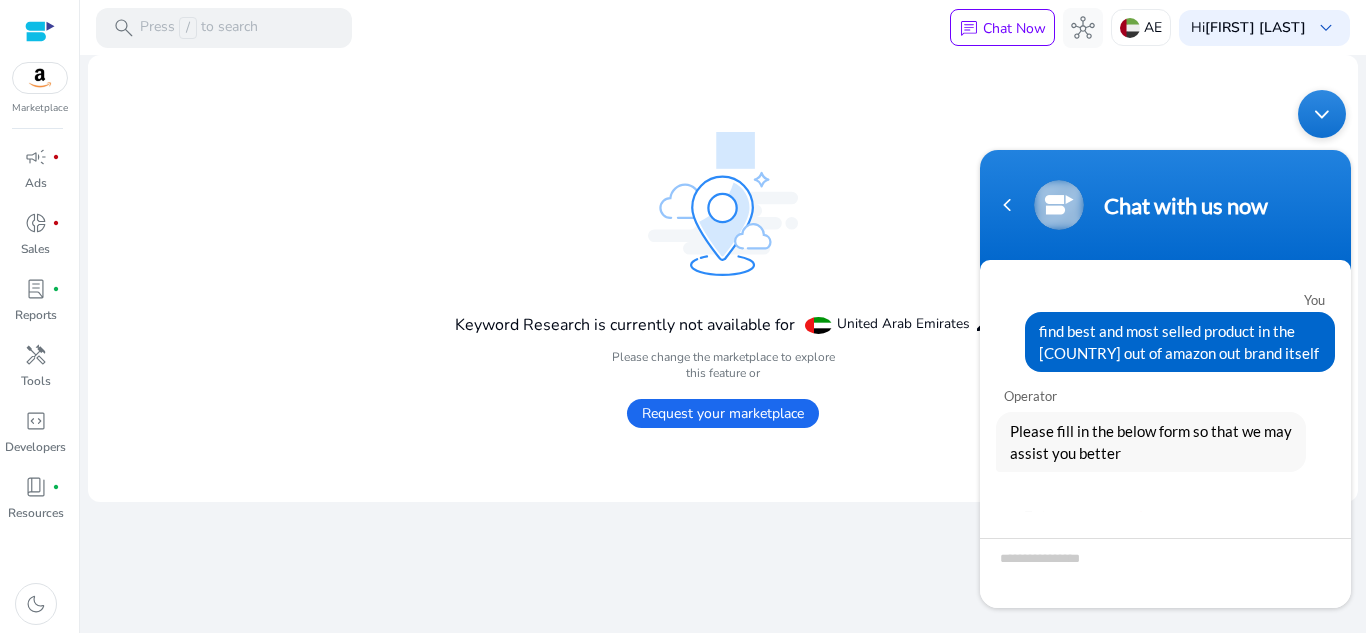 click on "Keyword Research is currently not available for [COUNTRY] edit  Please change the marketplace to explore this feature or   Request your marketplace" 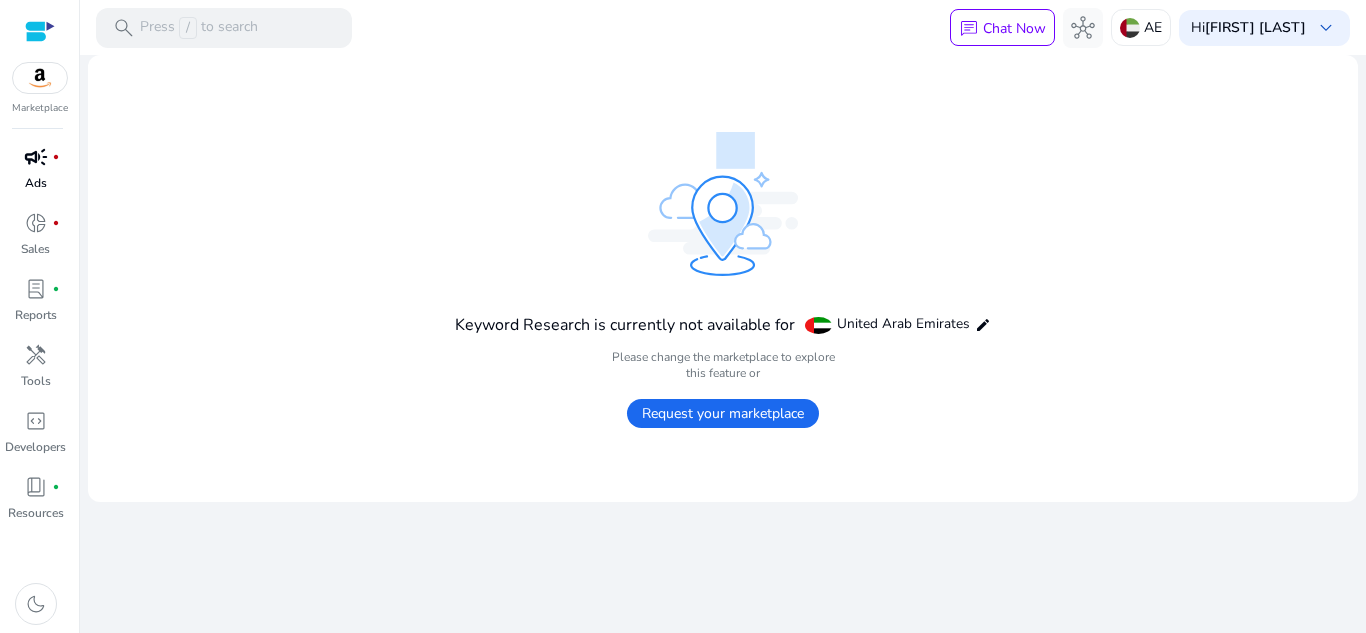 click on "campaign   fiber_manual_record   Ads" at bounding box center (35, 174) 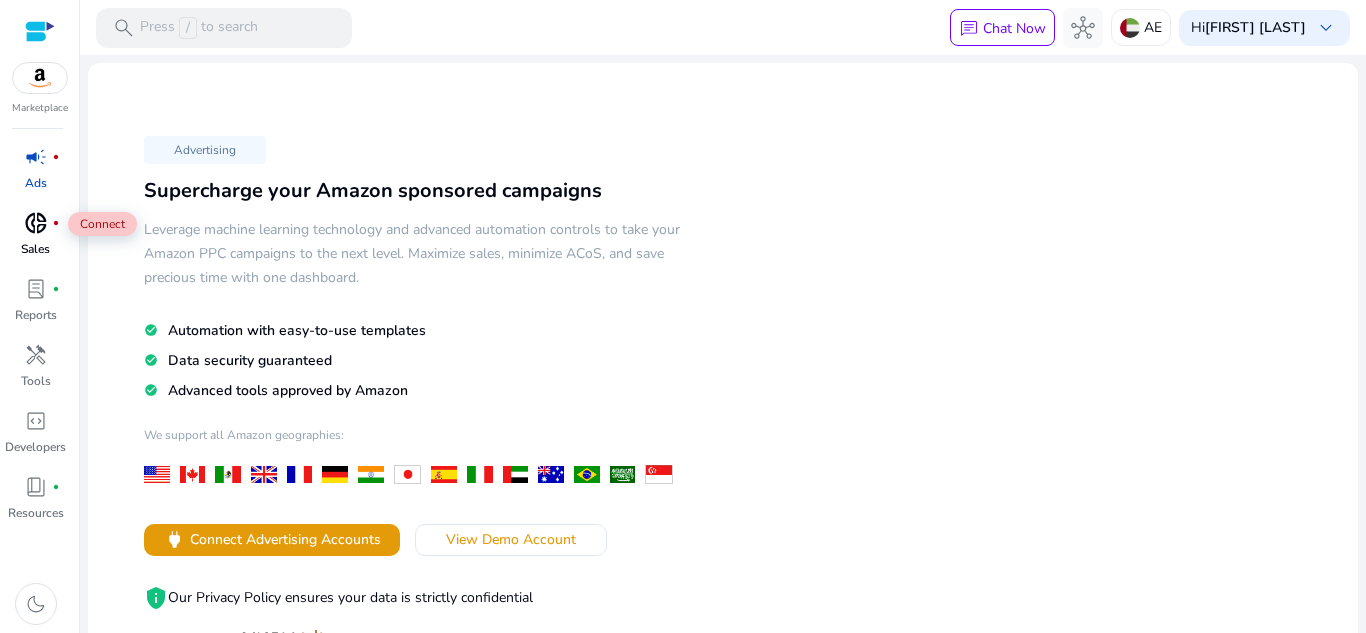 click on "donut_small" at bounding box center (36, 223) 